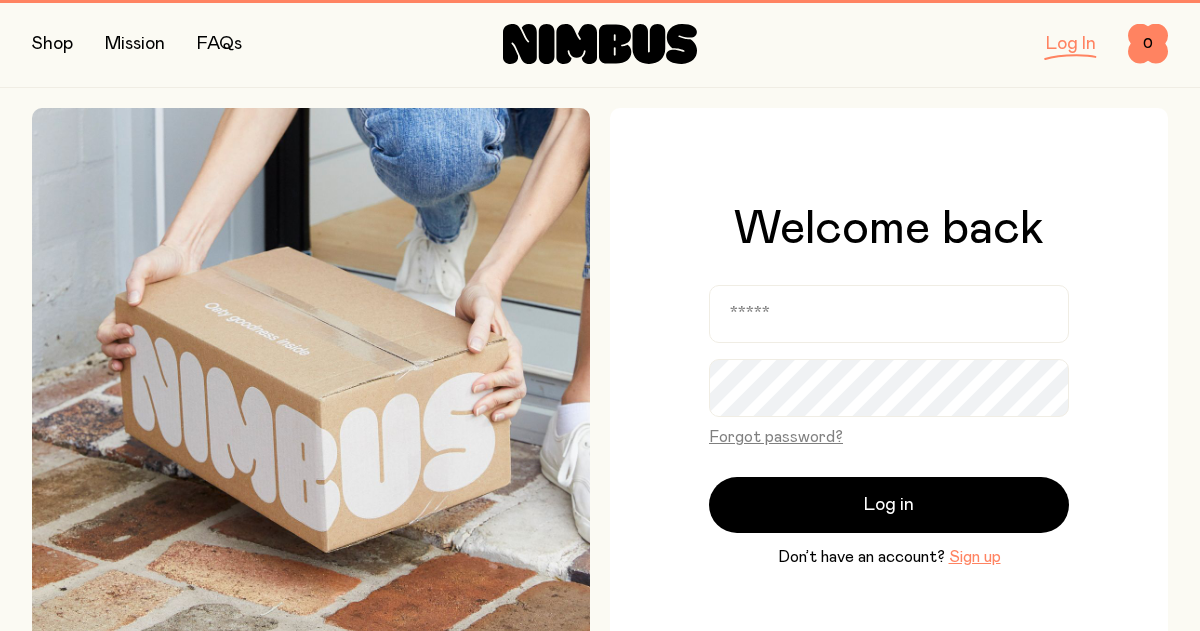 scroll, scrollTop: 0, scrollLeft: 0, axis: both 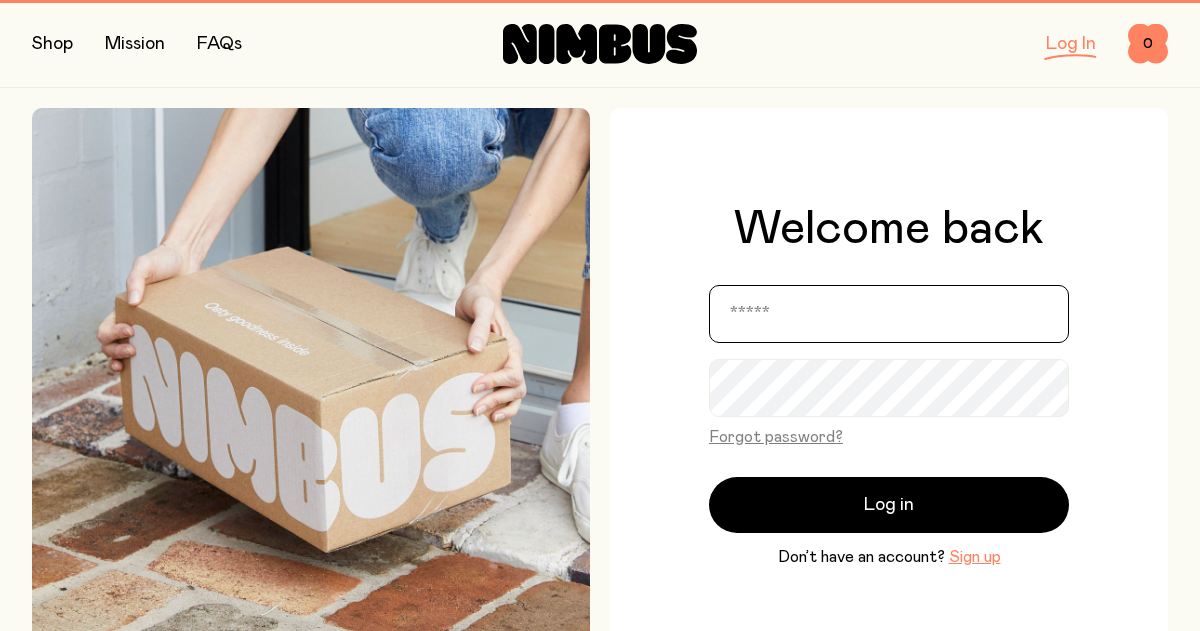 click at bounding box center [889, 314] 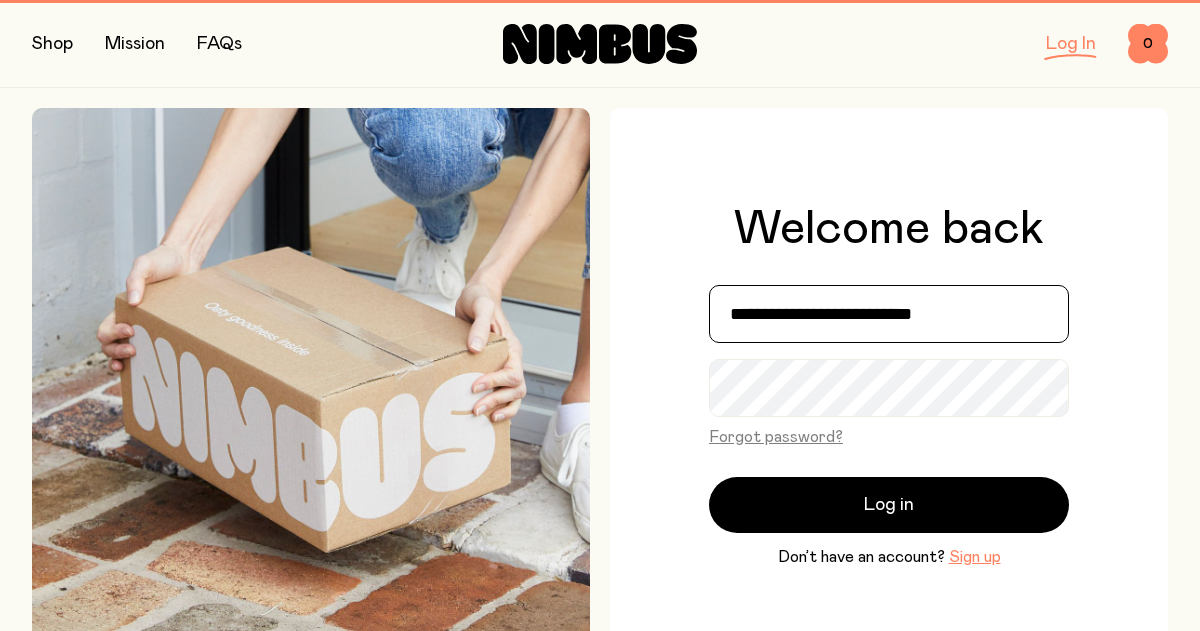 click on "**********" at bounding box center (889, 314) 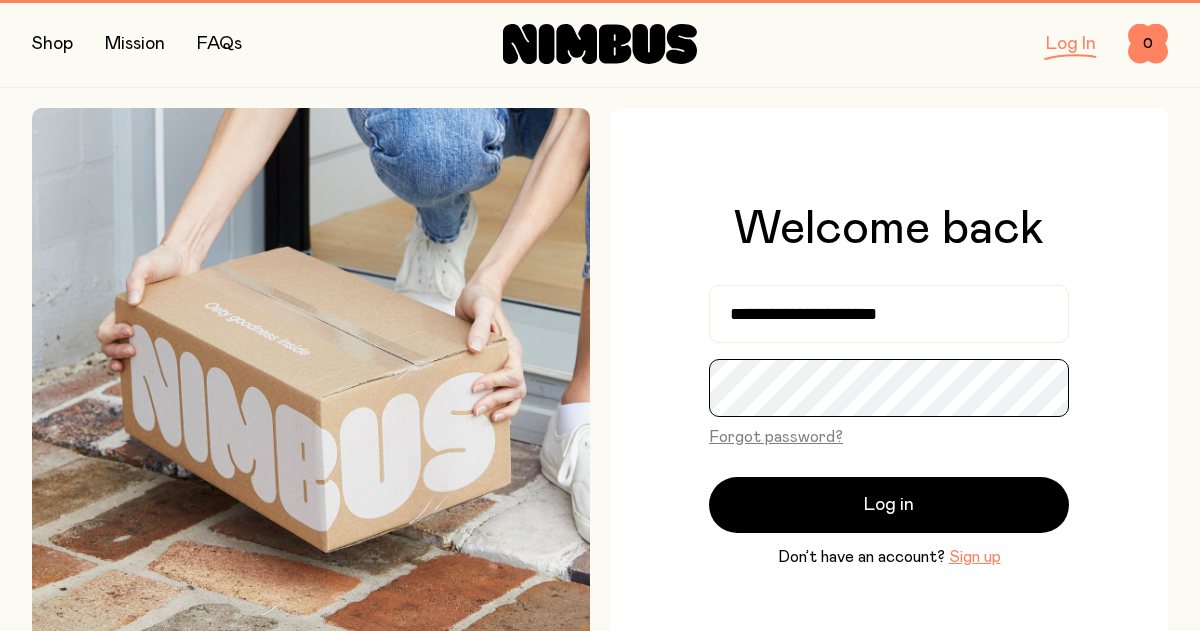 click on "Log in" at bounding box center [889, 505] 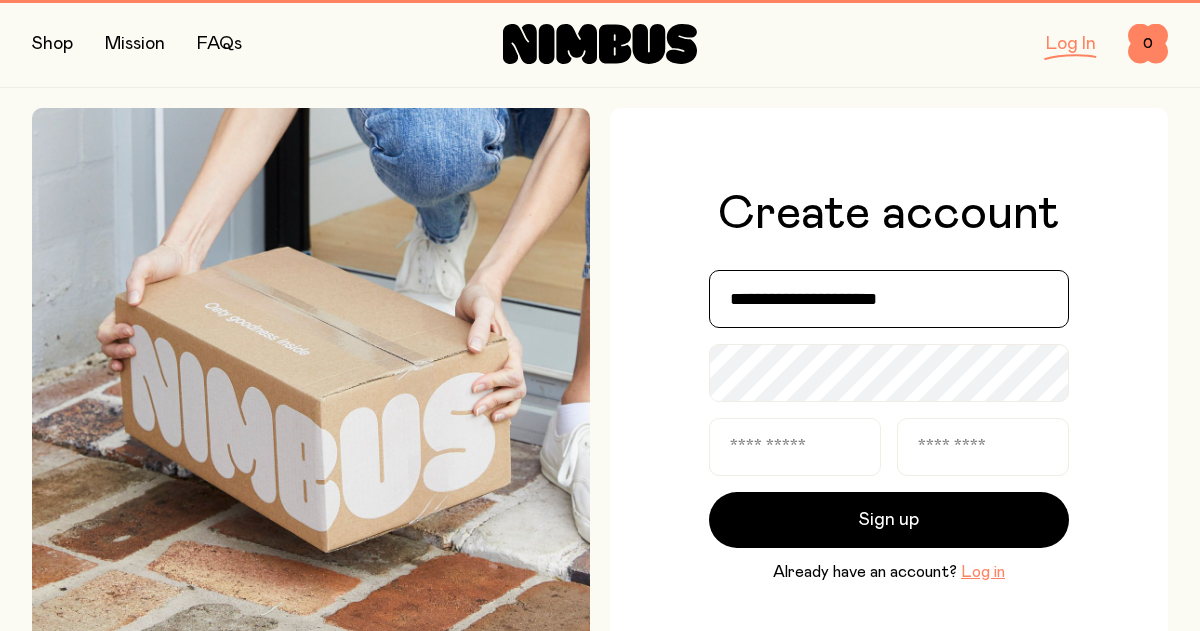 click on "**********" at bounding box center (889, 299) 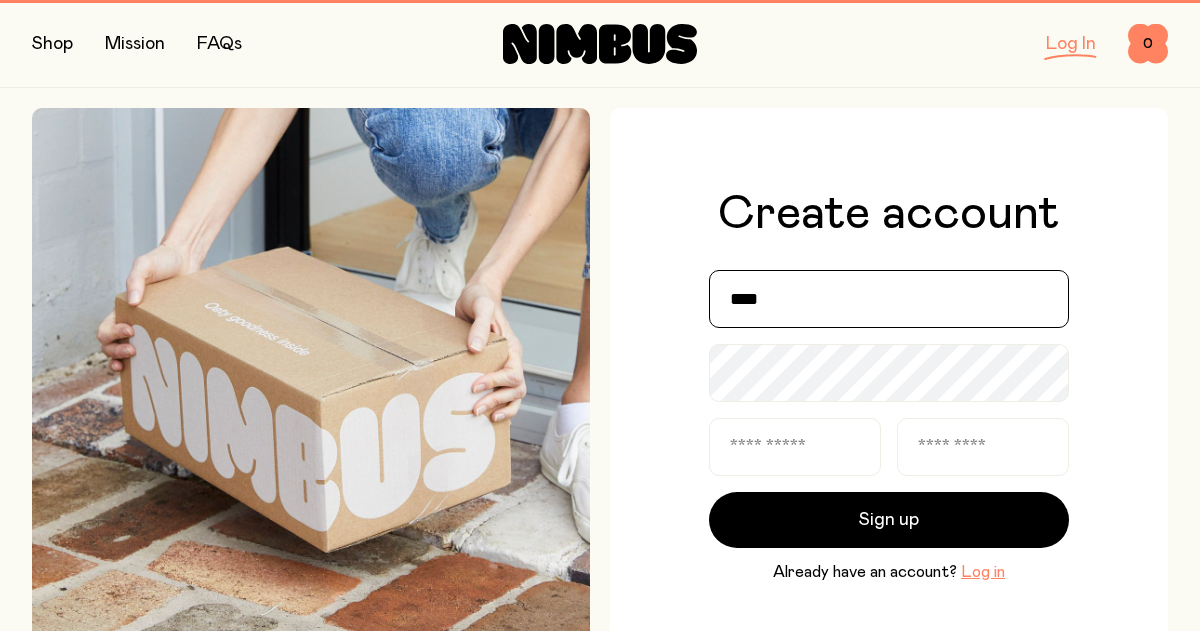 type on "**********" 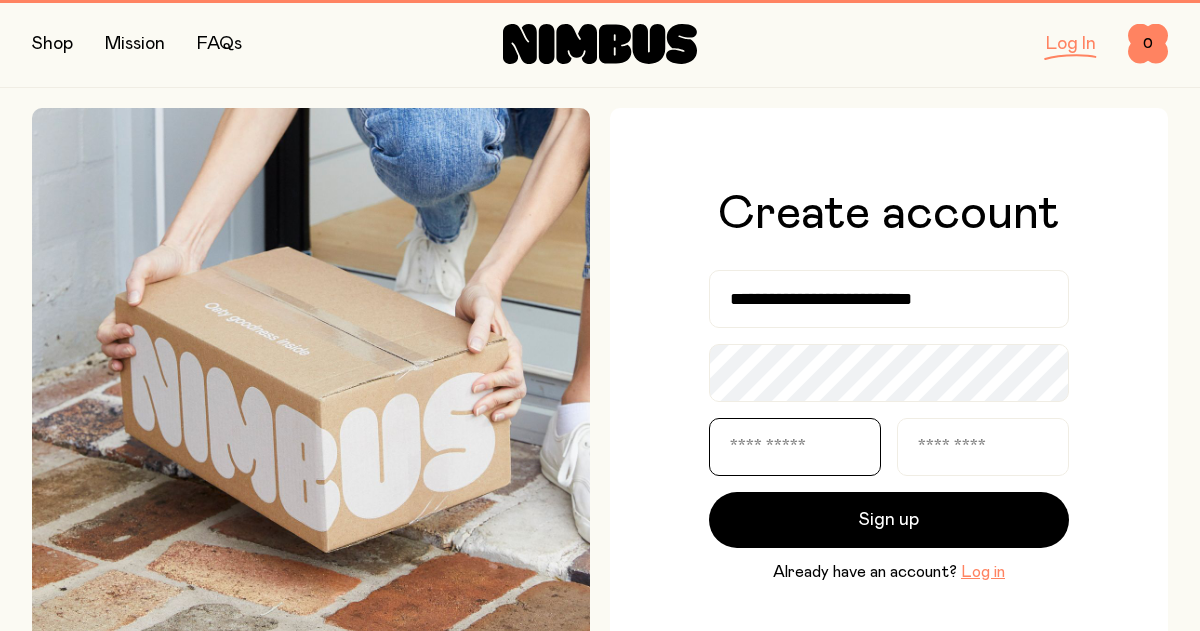 click at bounding box center (795, 447) 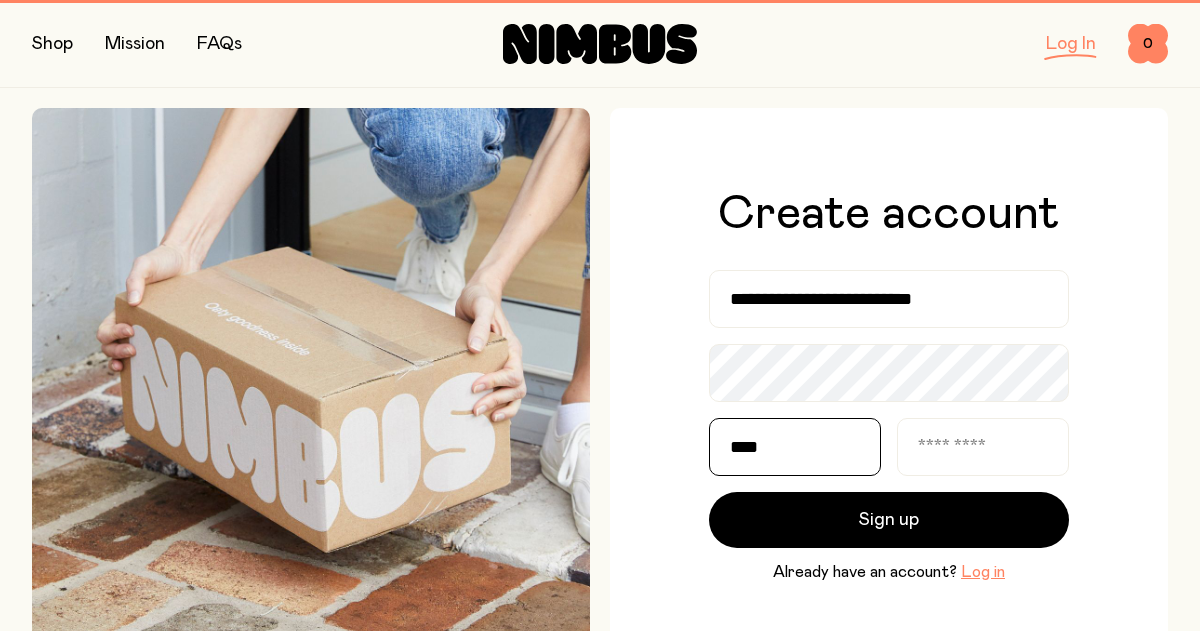 type on "****" 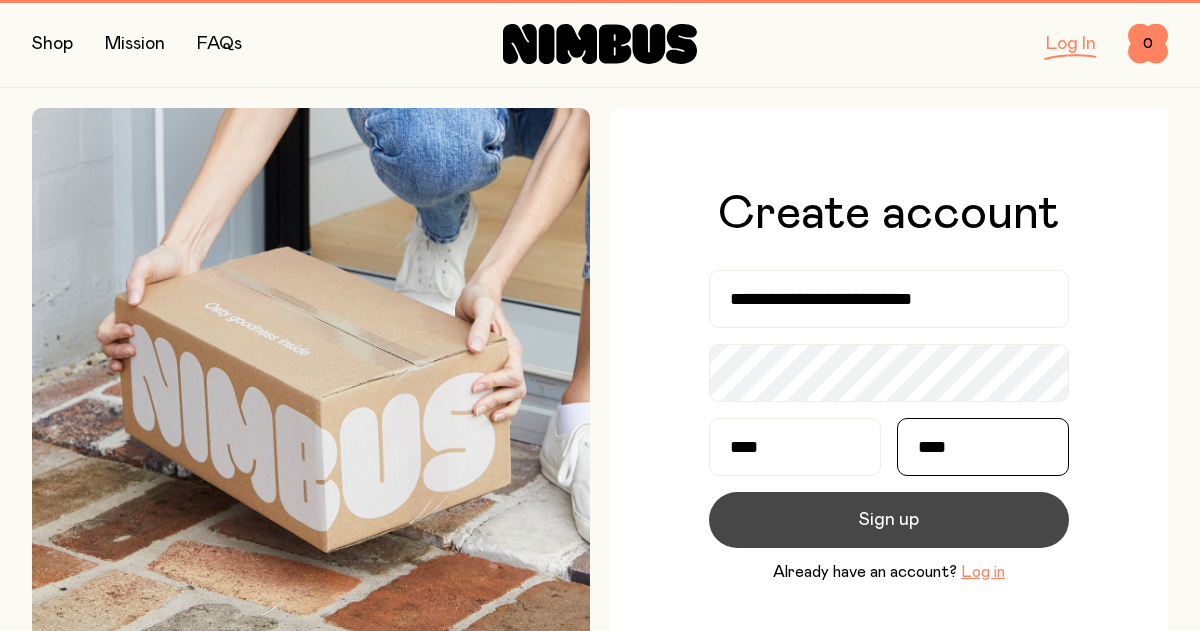 type on "****" 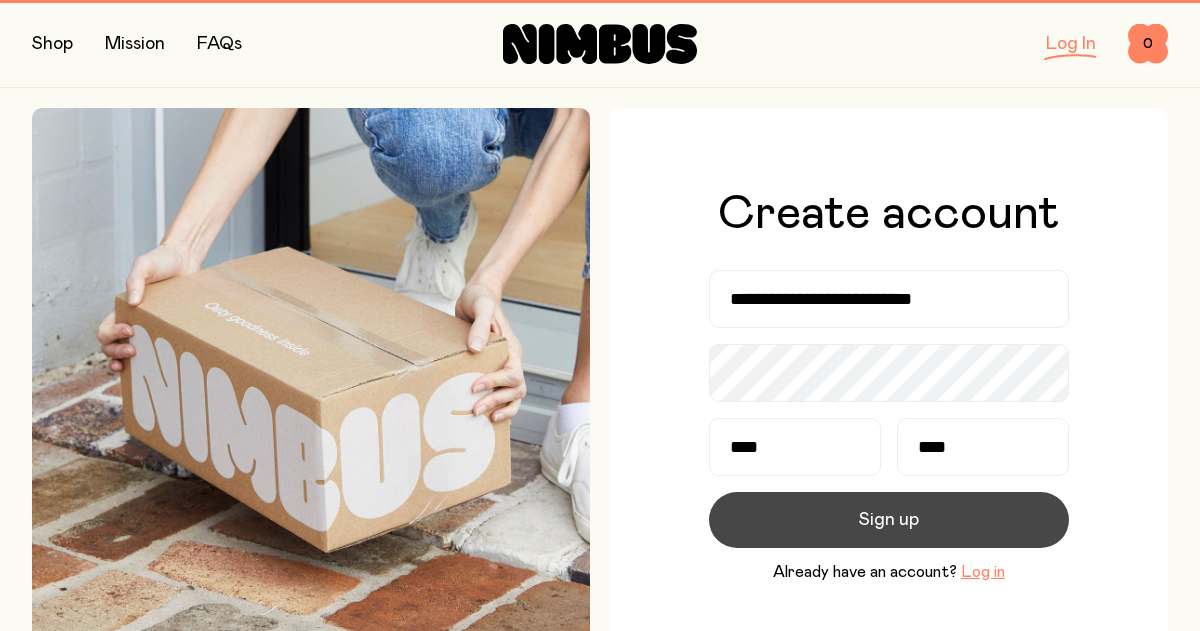 click on "Sign up" at bounding box center (889, 520) 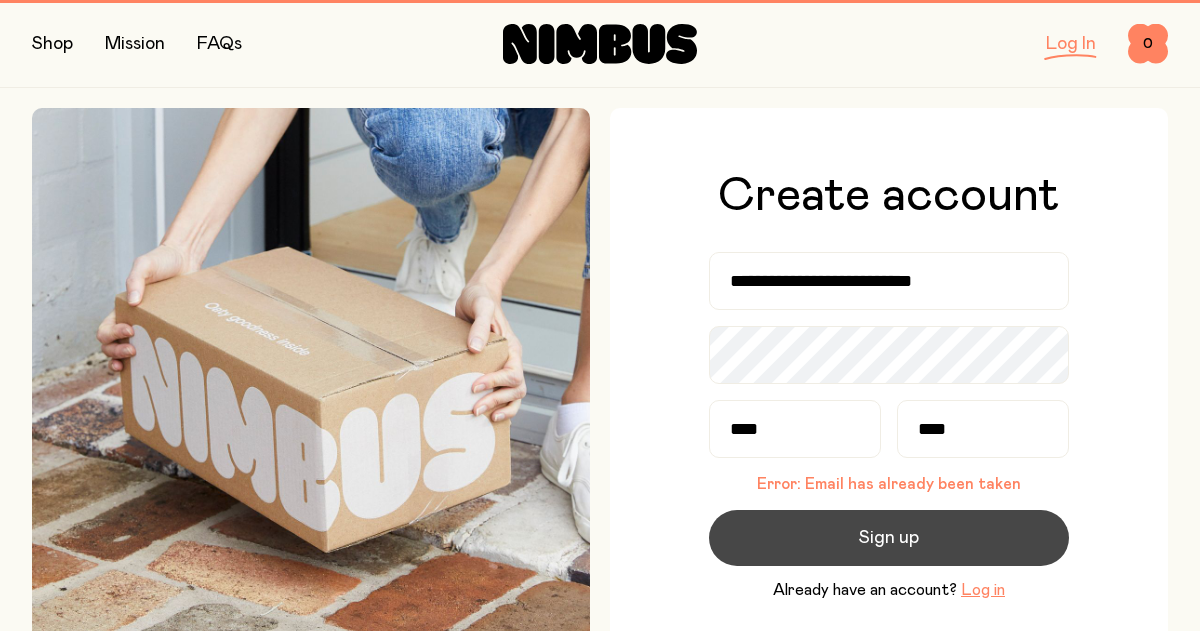 scroll, scrollTop: 166, scrollLeft: 0, axis: vertical 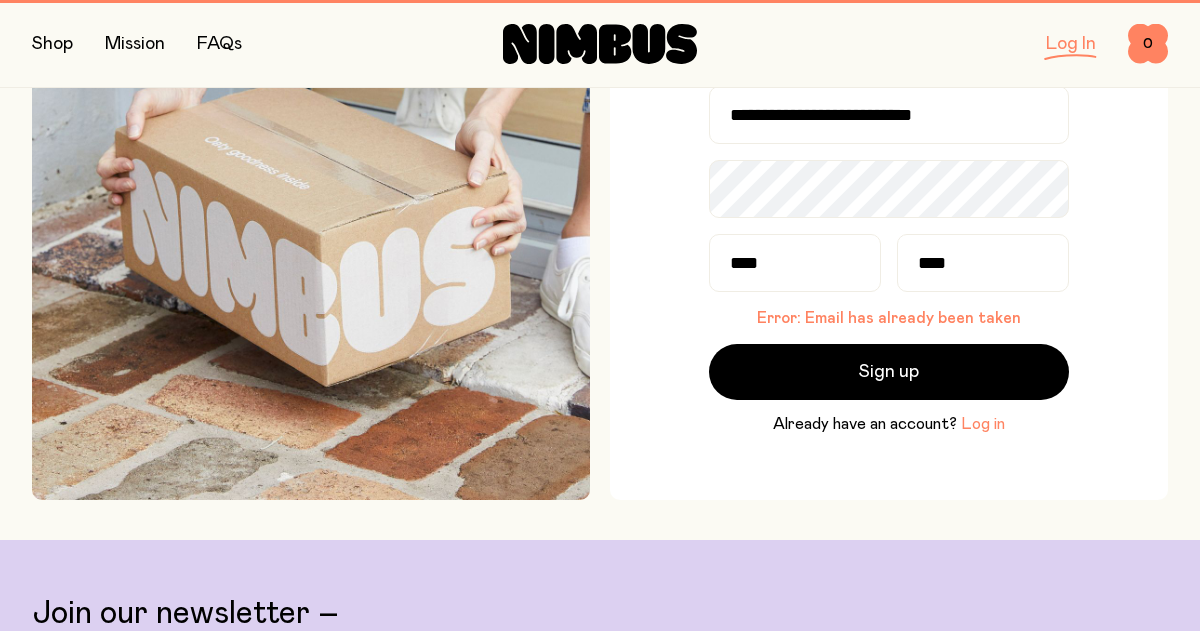 click on "Log in" at bounding box center [983, 424] 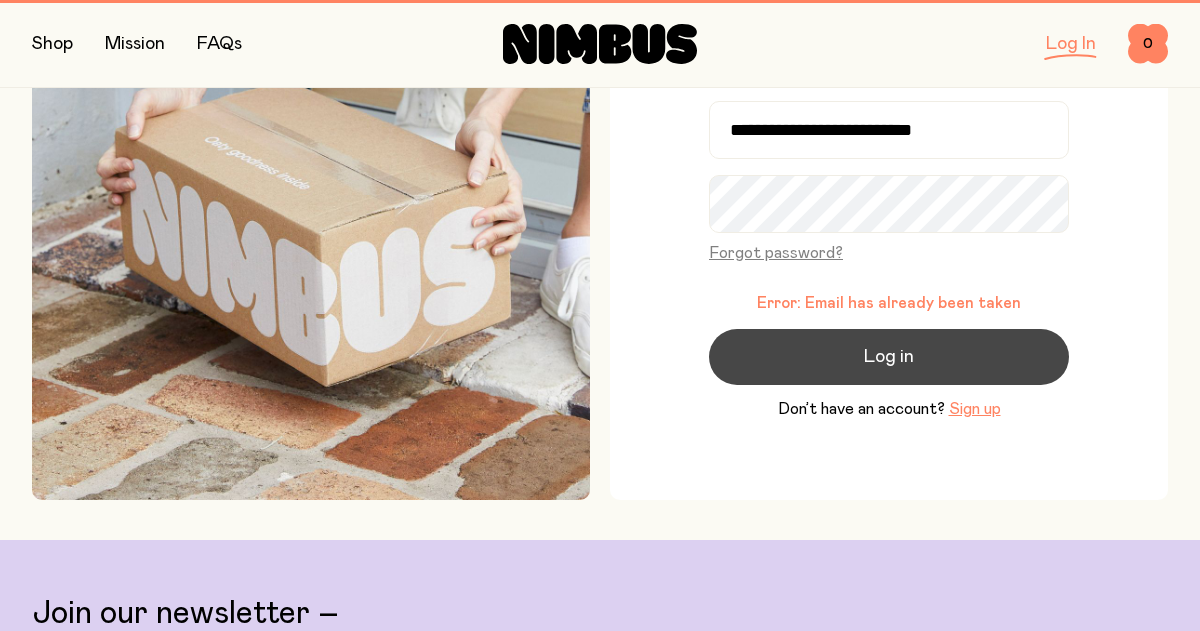 click on "Log in" at bounding box center (889, 357) 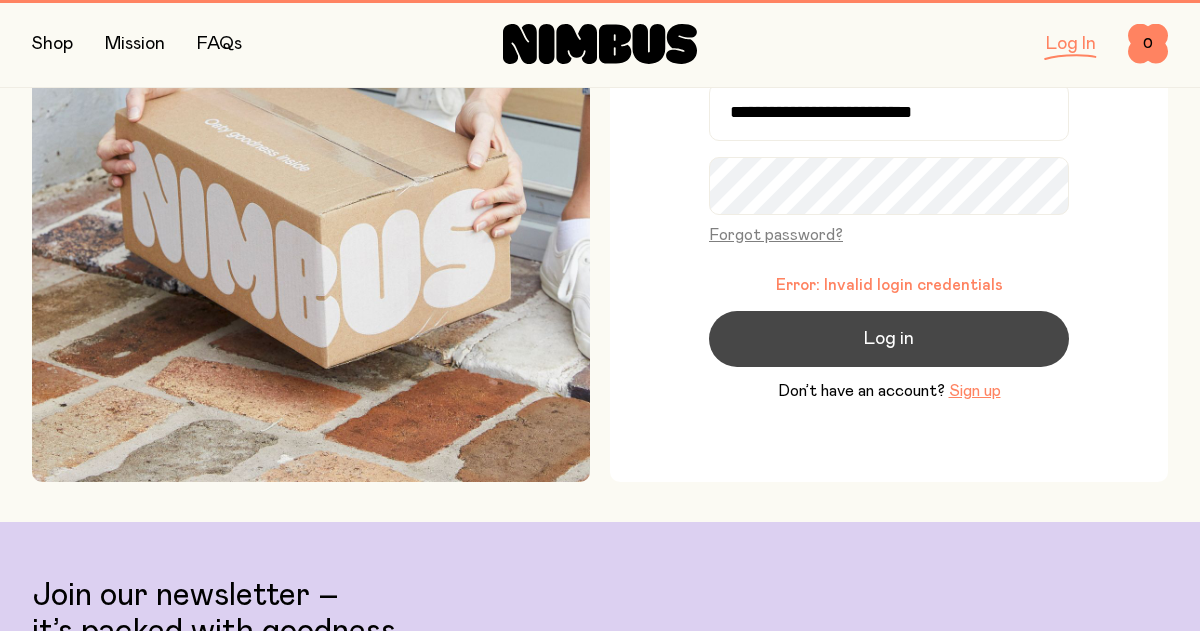 scroll, scrollTop: 166, scrollLeft: 0, axis: vertical 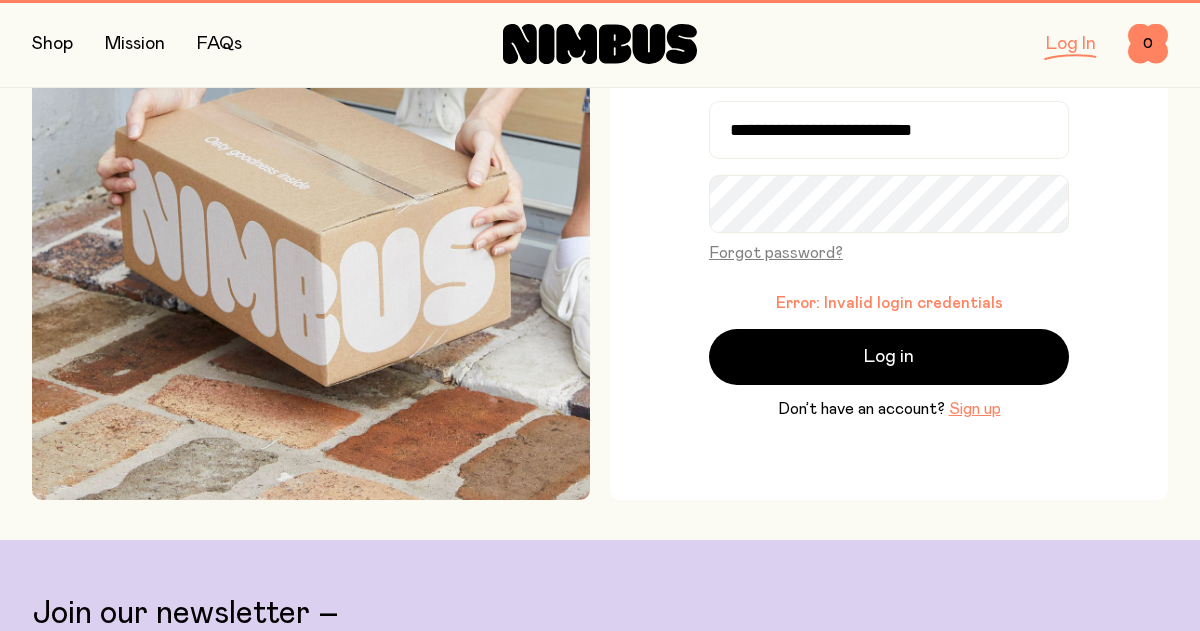 click on "Error: Invalid login credentials" 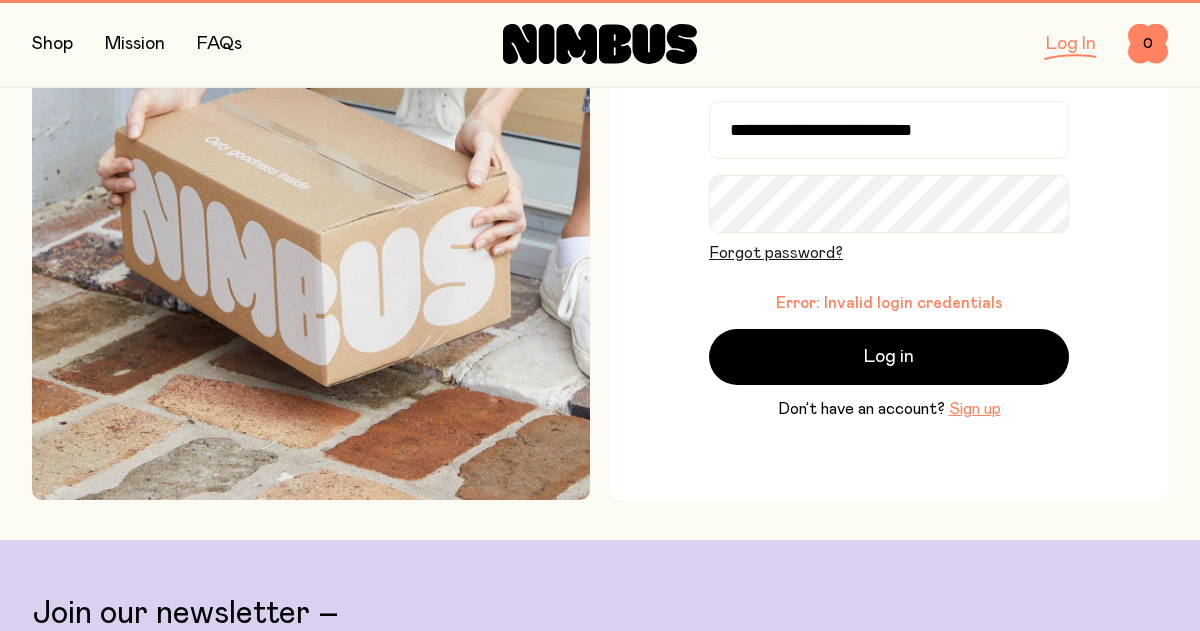 click on "Forgot password?" at bounding box center (776, 253) 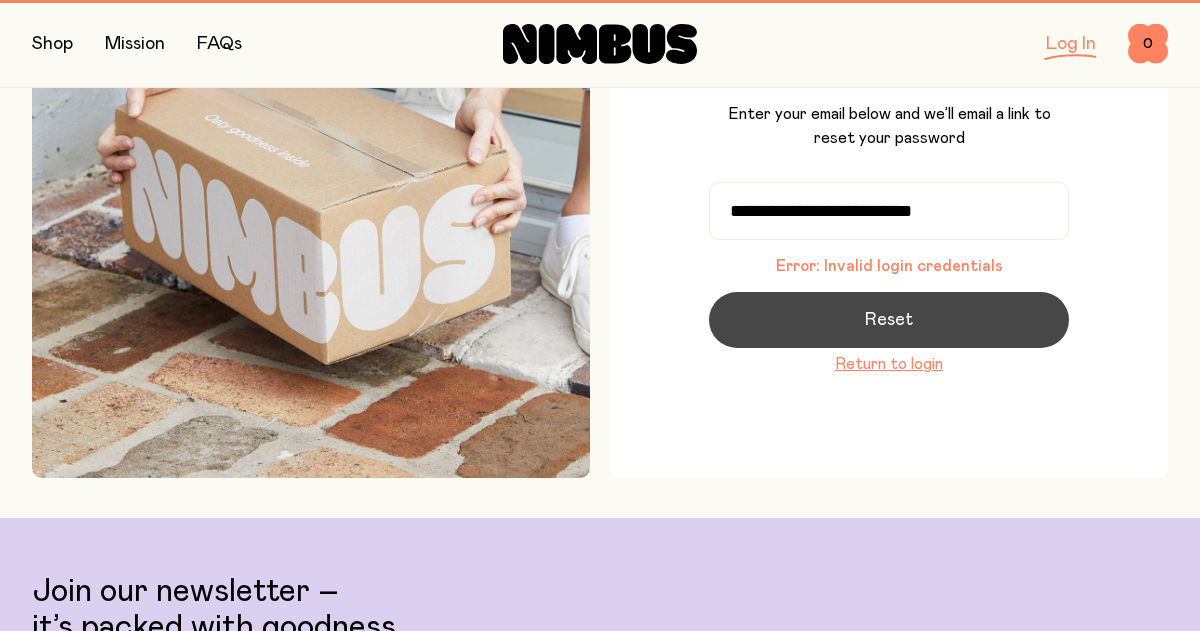 click on "Reset" at bounding box center [889, 320] 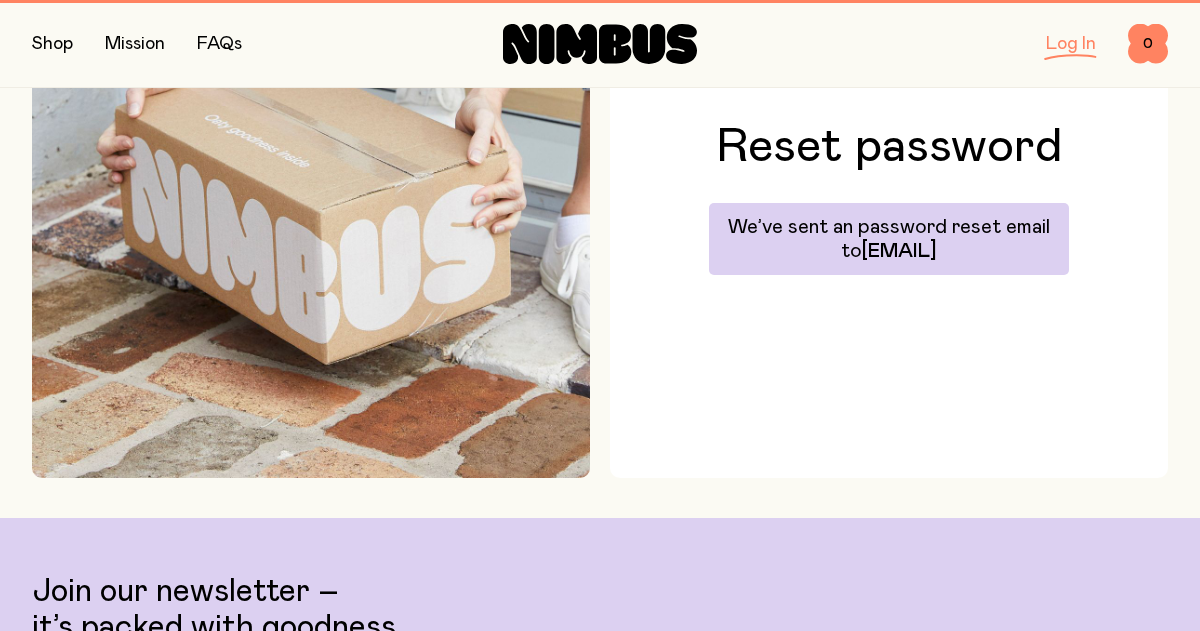 scroll, scrollTop: 271, scrollLeft: 0, axis: vertical 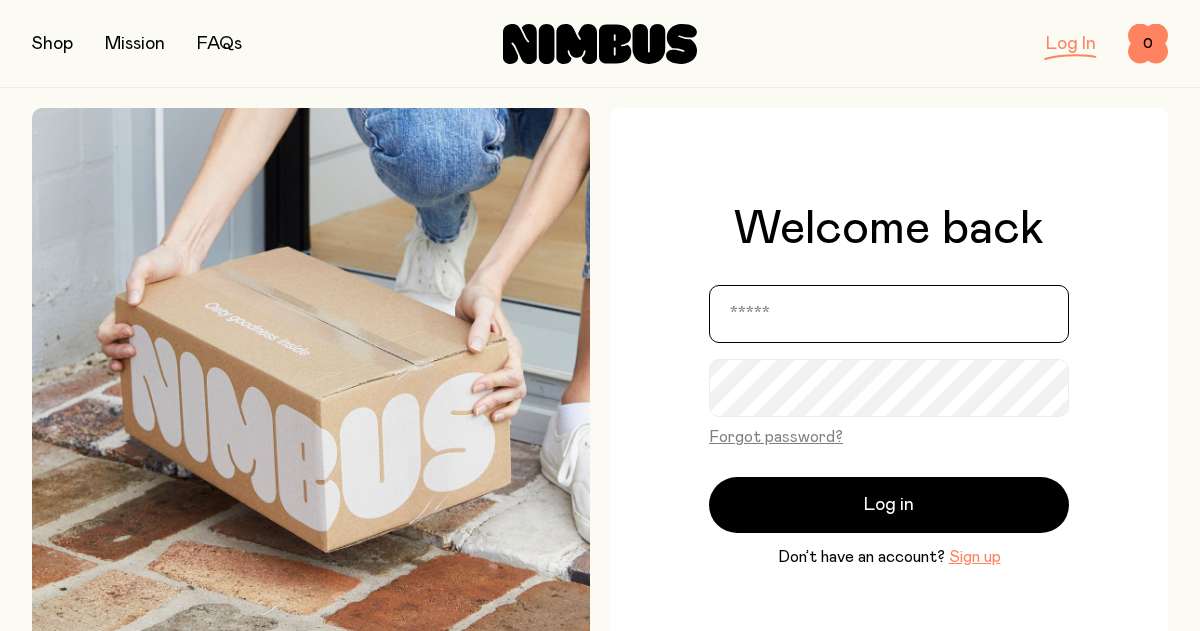 click at bounding box center (889, 314) 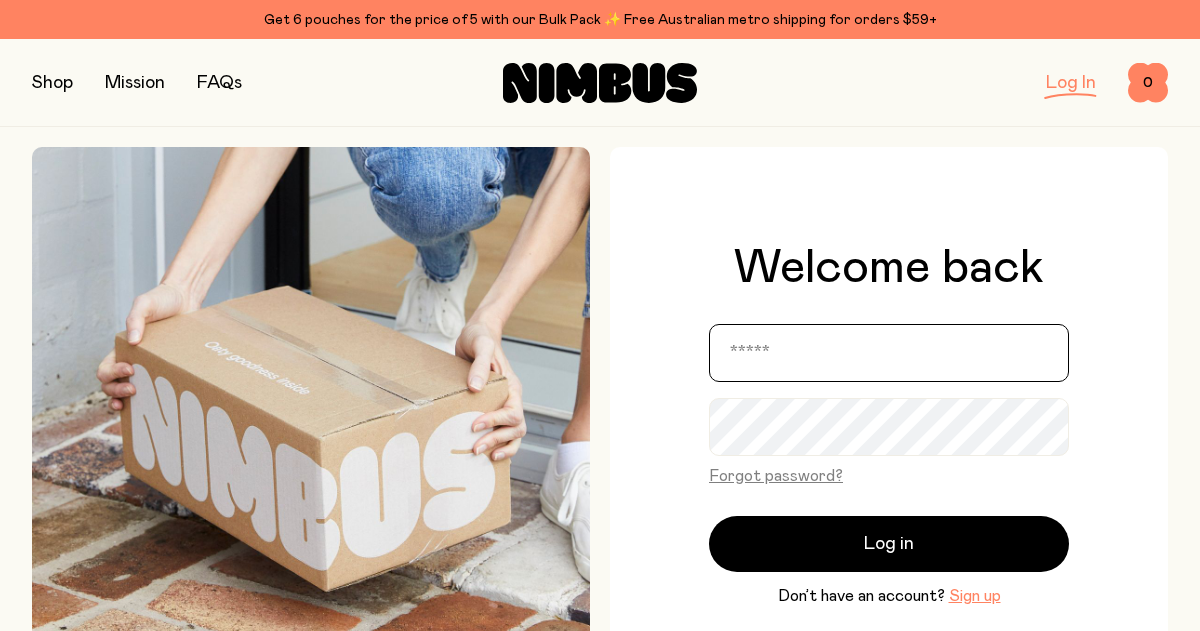 type on "**********" 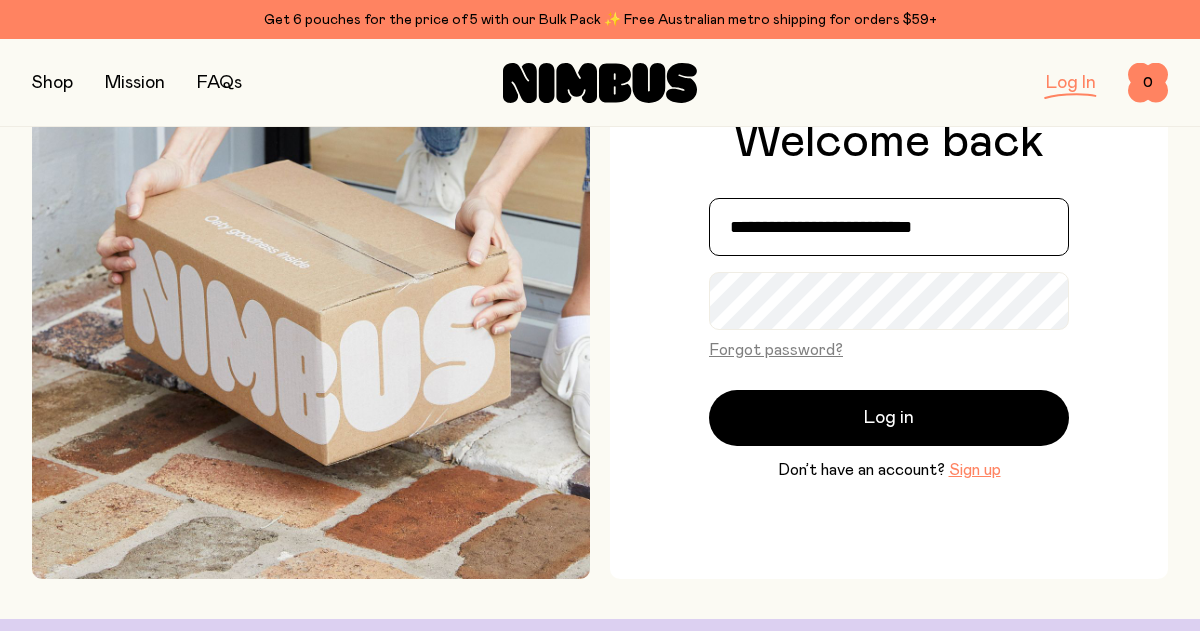 scroll, scrollTop: 126, scrollLeft: 0, axis: vertical 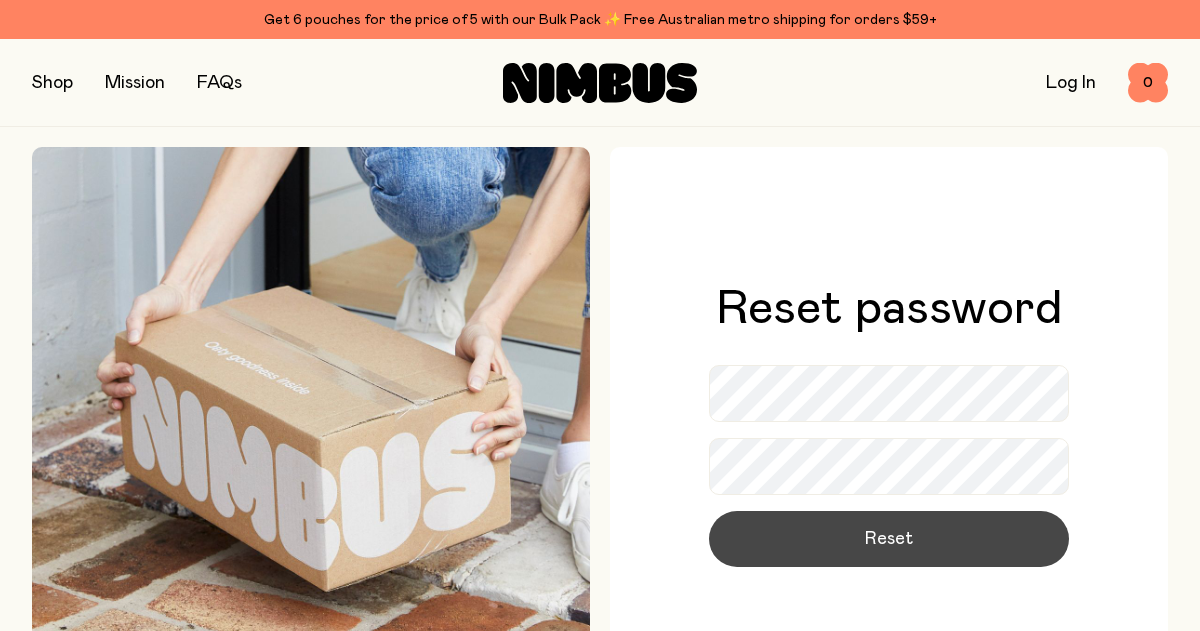 click on "Reset" at bounding box center (889, 539) 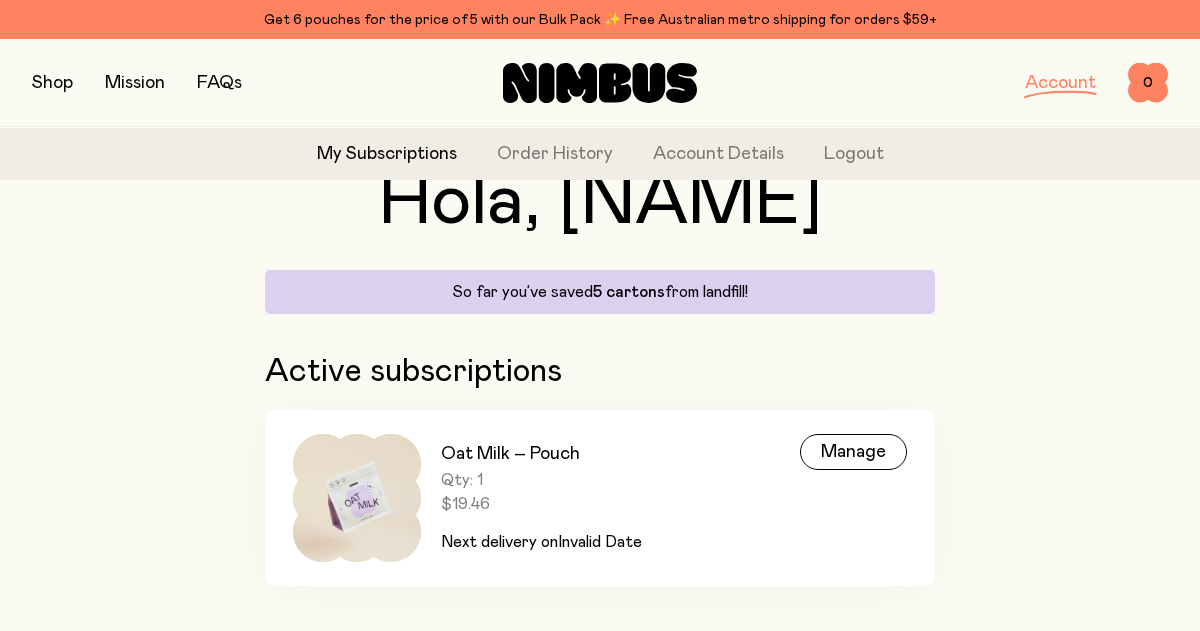 scroll, scrollTop: 111, scrollLeft: 0, axis: vertical 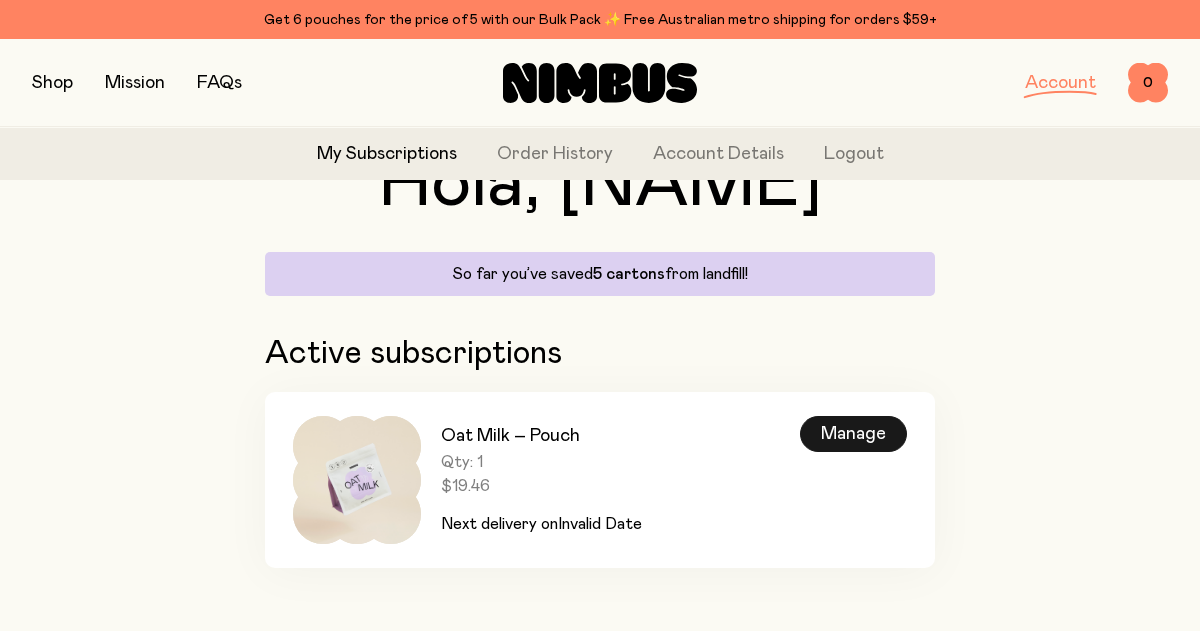 click on "Manage" at bounding box center [853, 434] 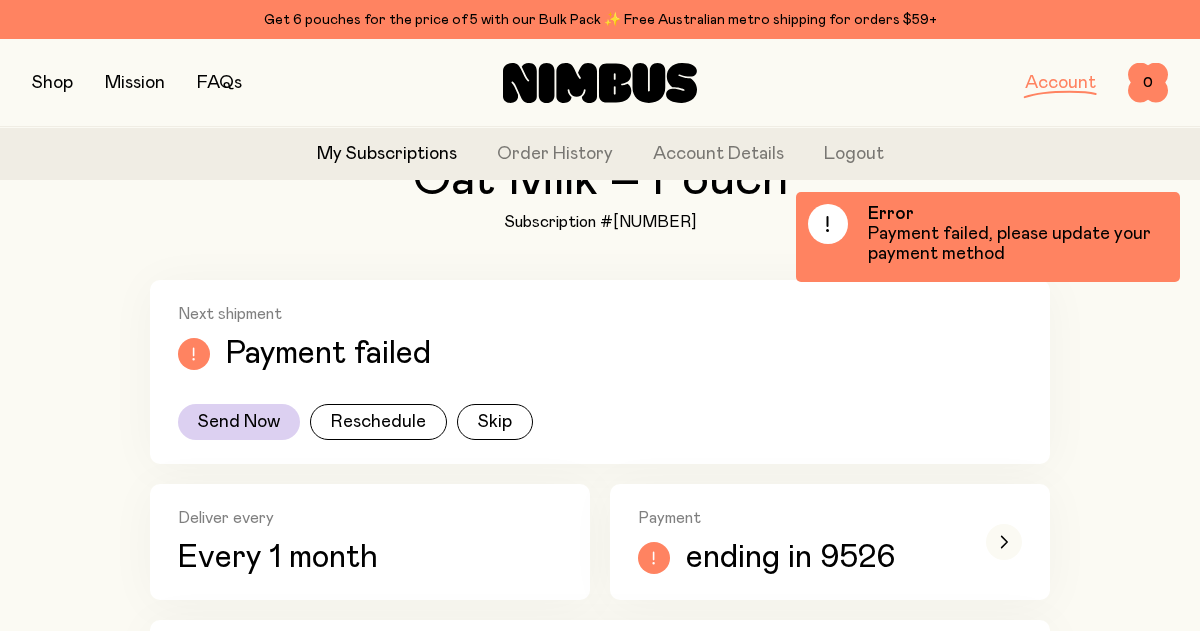 scroll, scrollTop: 0, scrollLeft: 0, axis: both 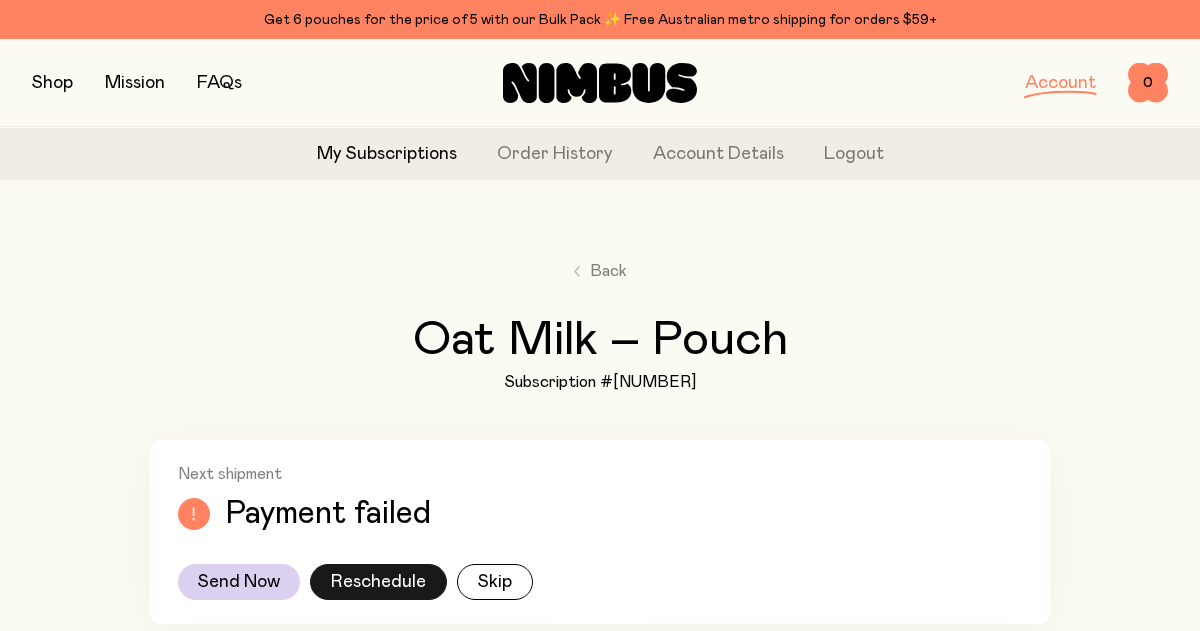 click on "Reschedule" at bounding box center [378, 582] 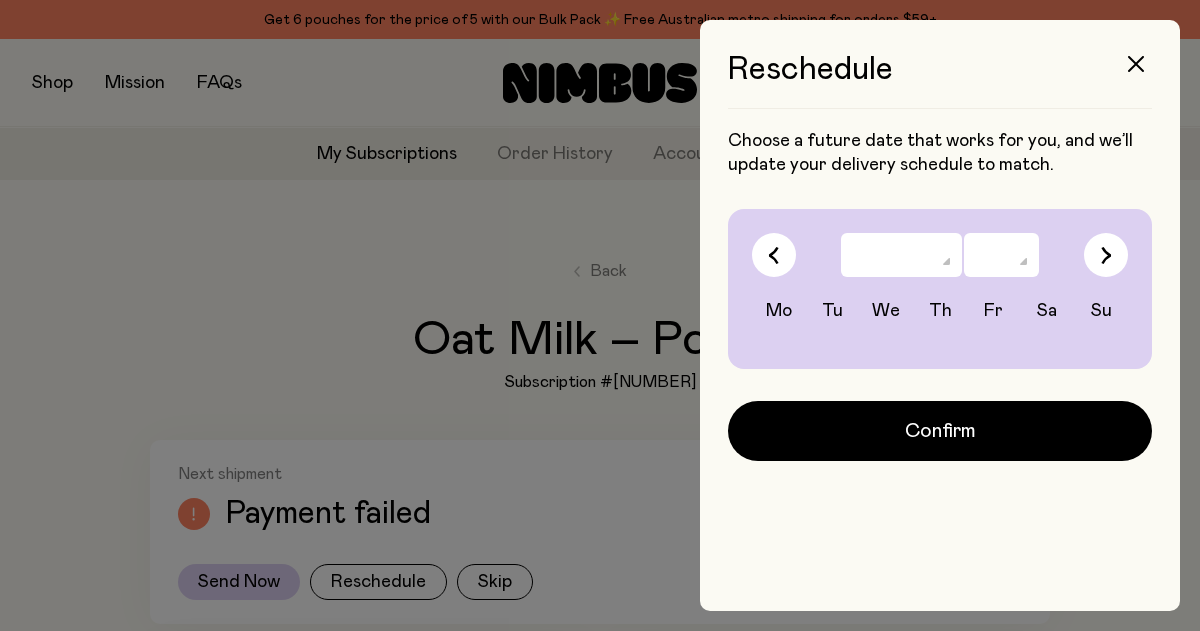 click on "******* ******** ***** ***** *** **** **** ****** ********* ******* ******** ********" at bounding box center (901, 255) 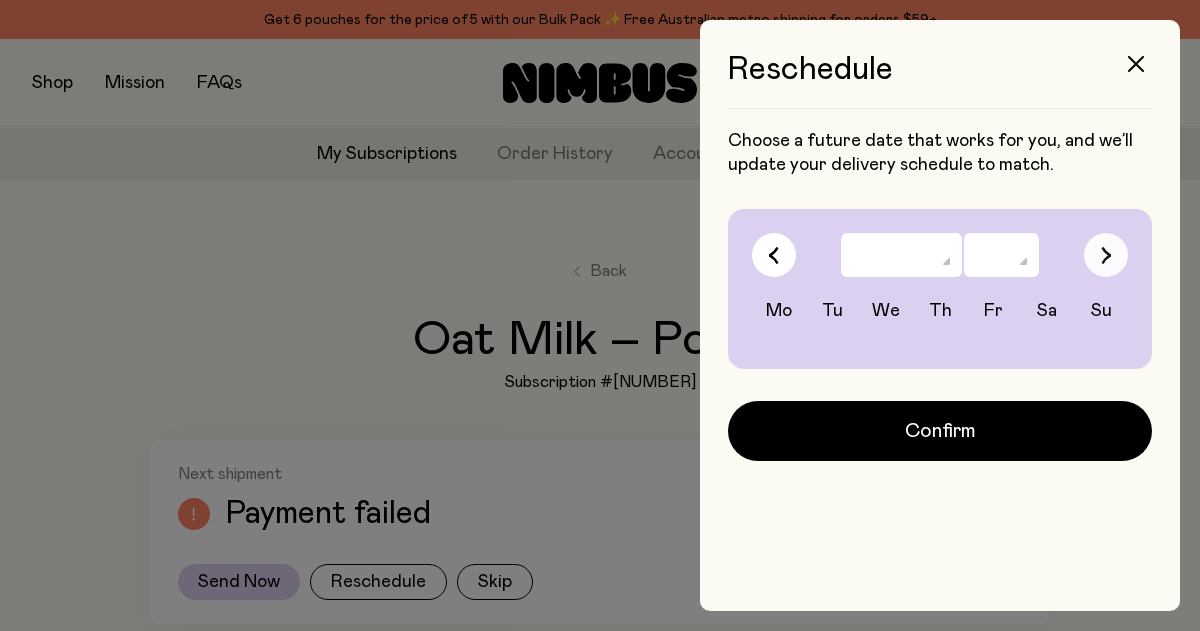 click 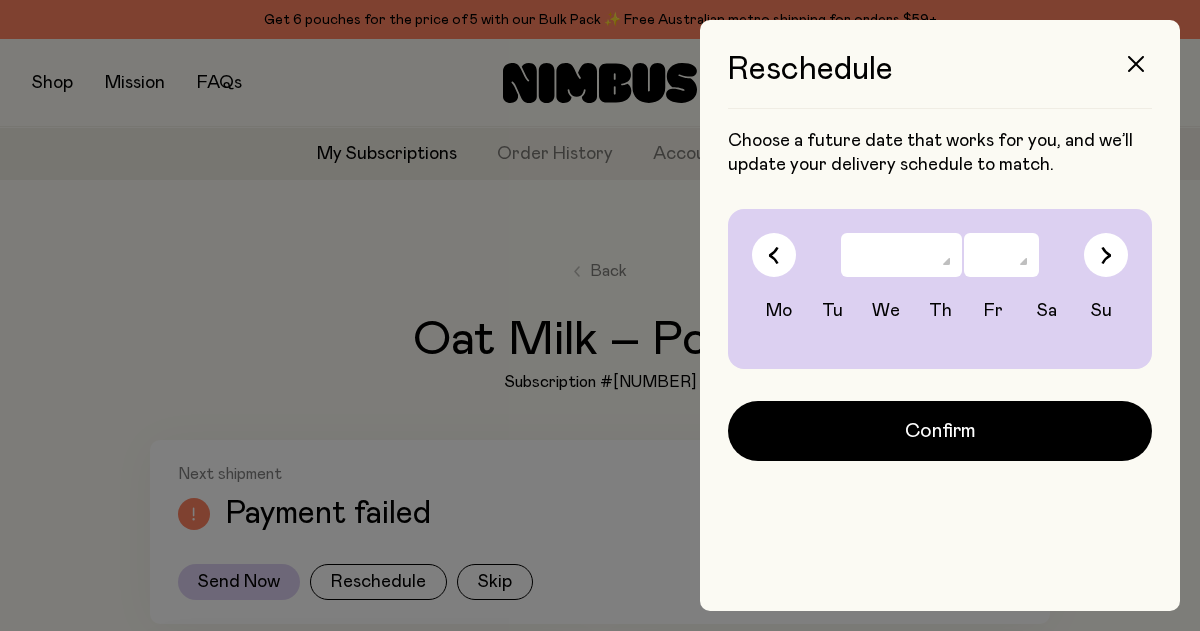 click on "******* ******** ***** ***** *** **** **** ****** ********* ******* ******** ********" at bounding box center (901, 255) 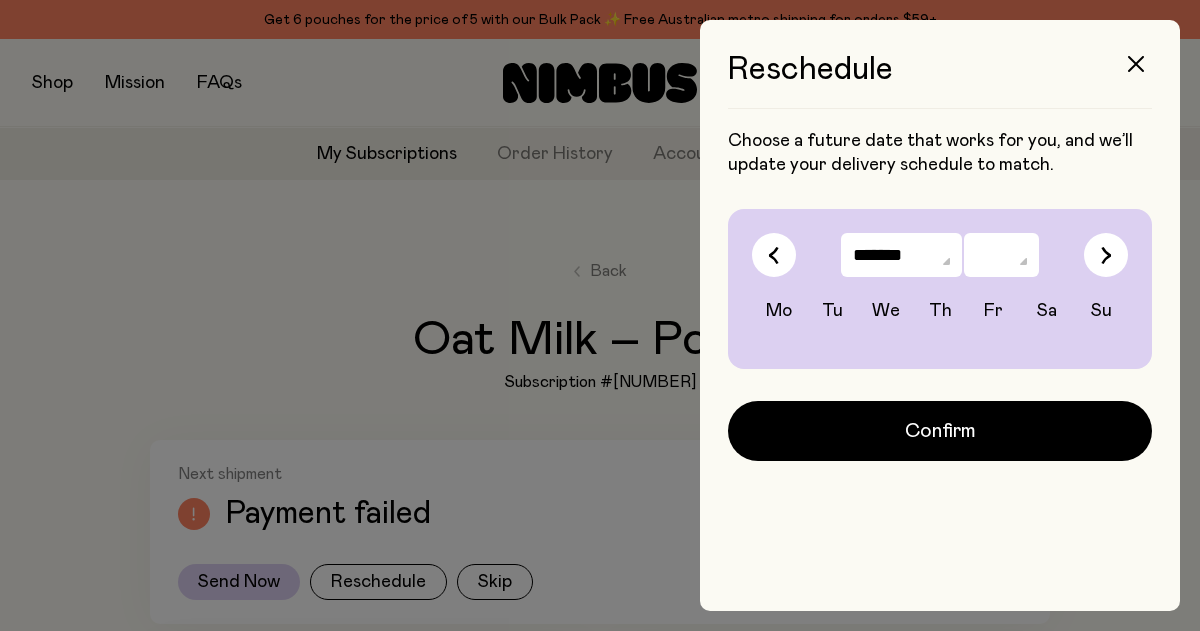 click on "******* ******** ***** ***** *** **** **** ****** ********* ******* ******** ********" at bounding box center (901, 255) 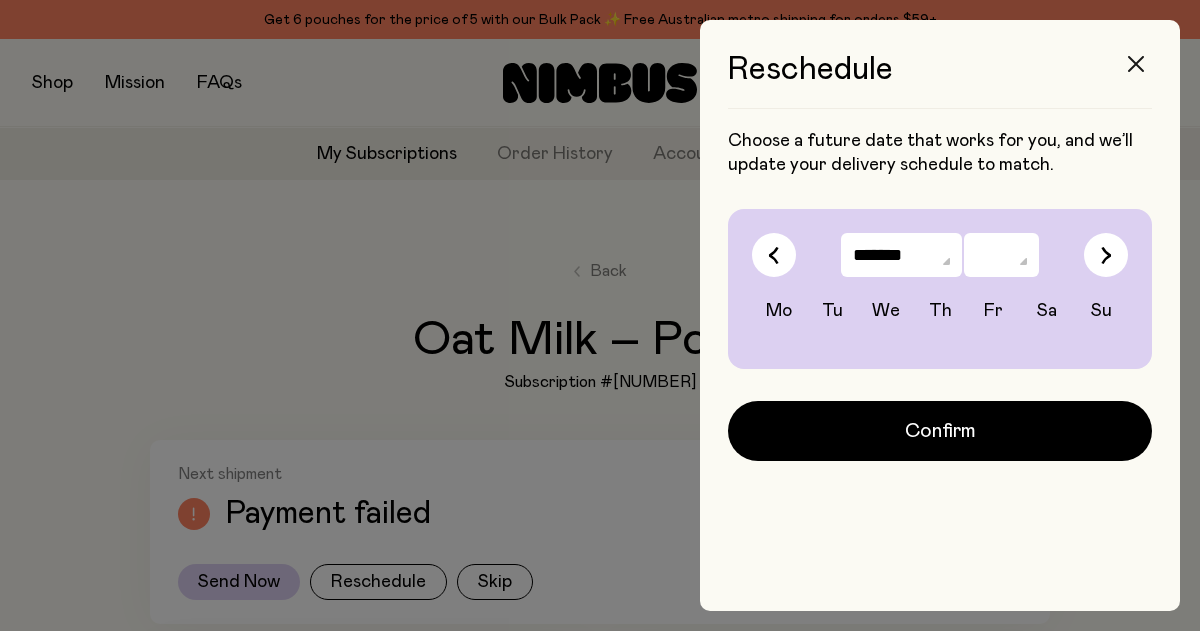 click 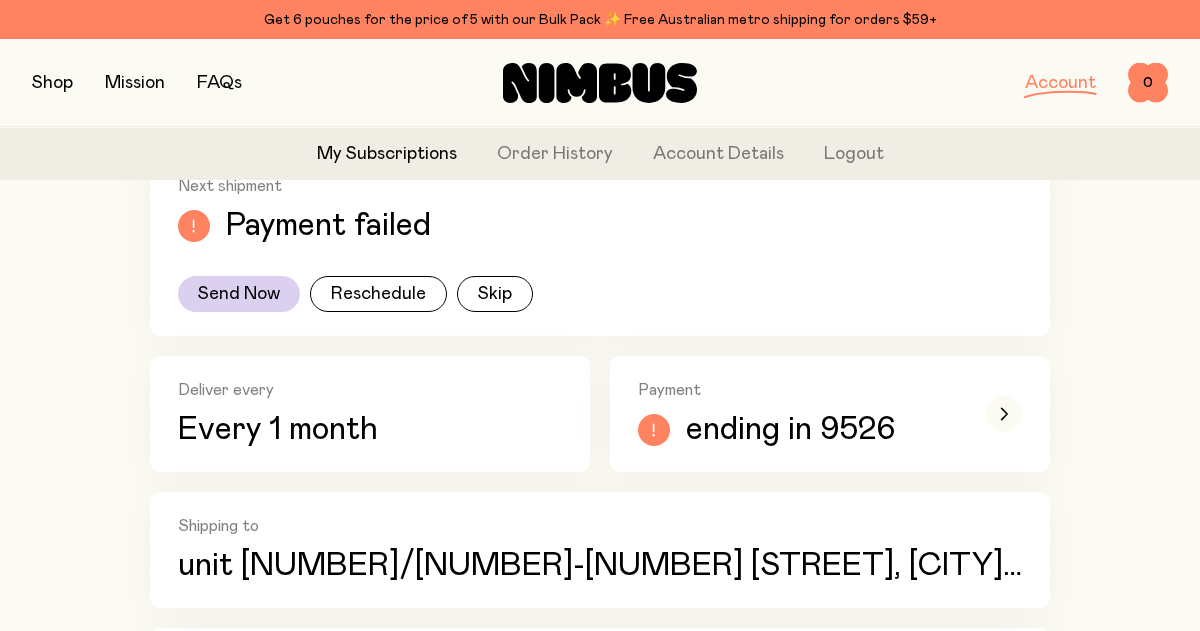 scroll, scrollTop: 343, scrollLeft: 0, axis: vertical 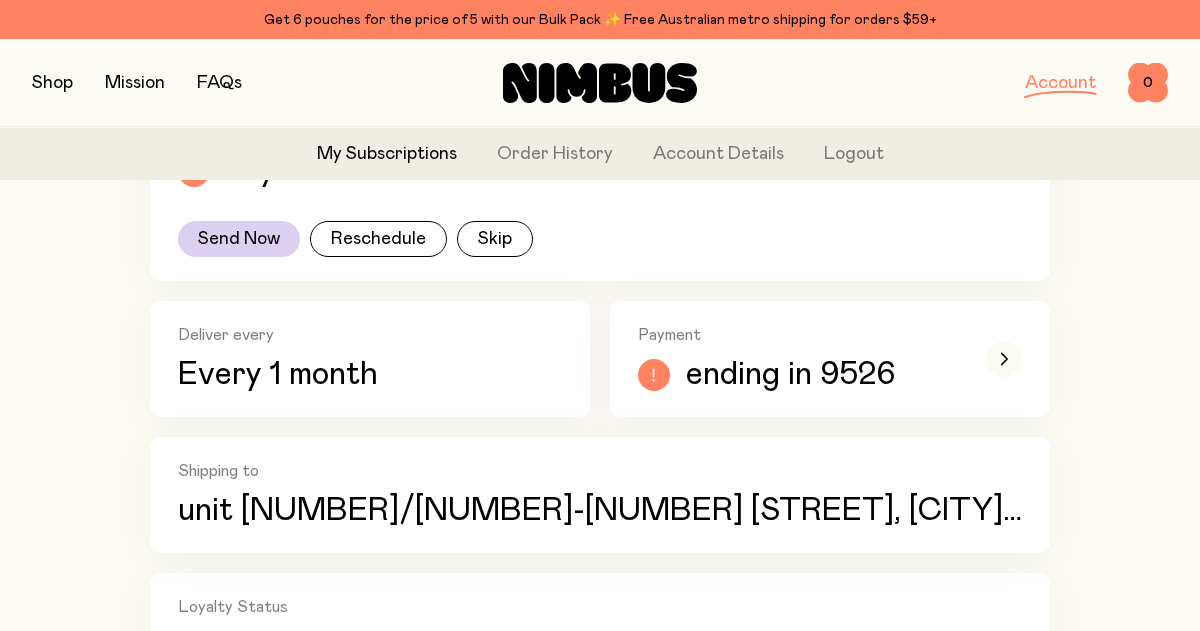 click on "Every 1 month" 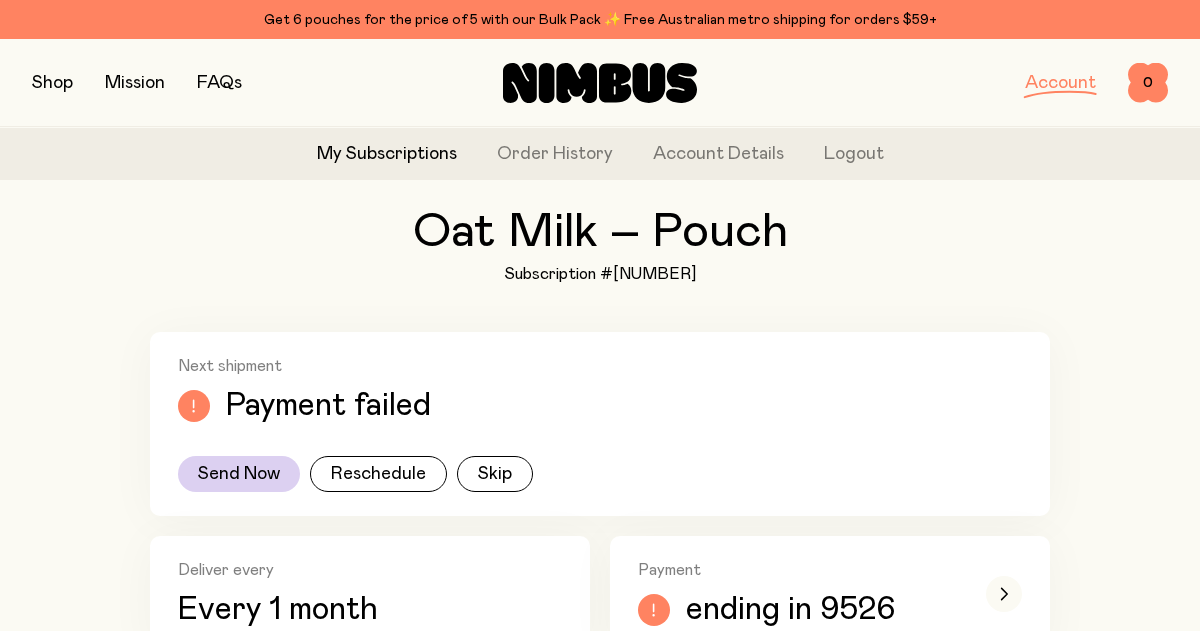 scroll, scrollTop: 180, scrollLeft: 0, axis: vertical 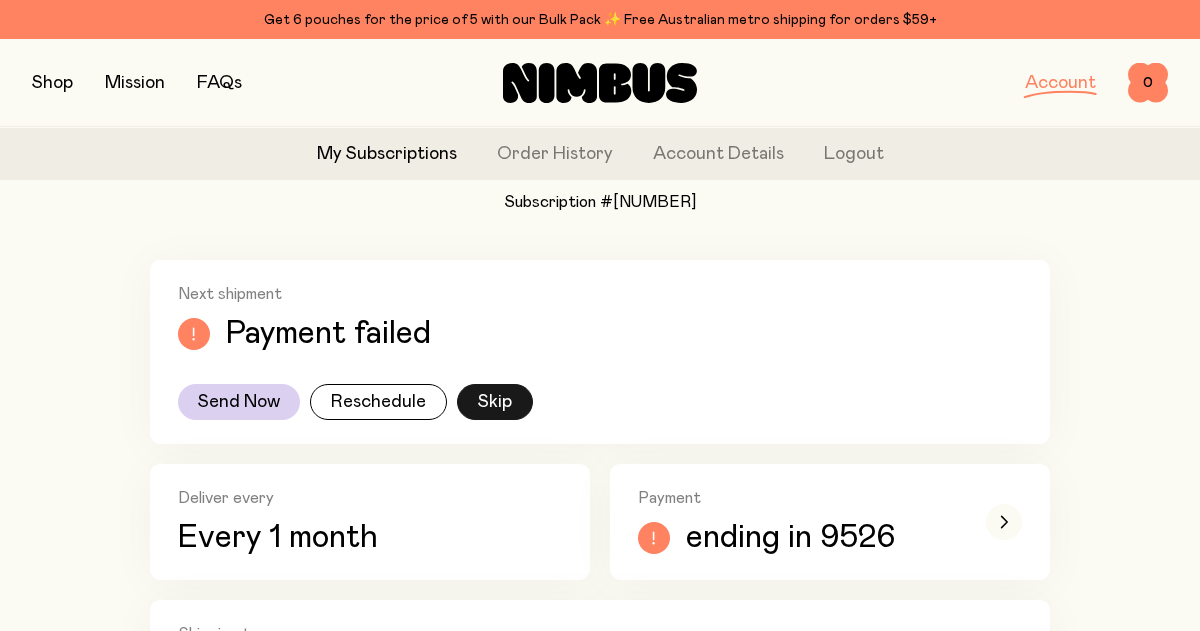 click on "Skip" at bounding box center (495, 402) 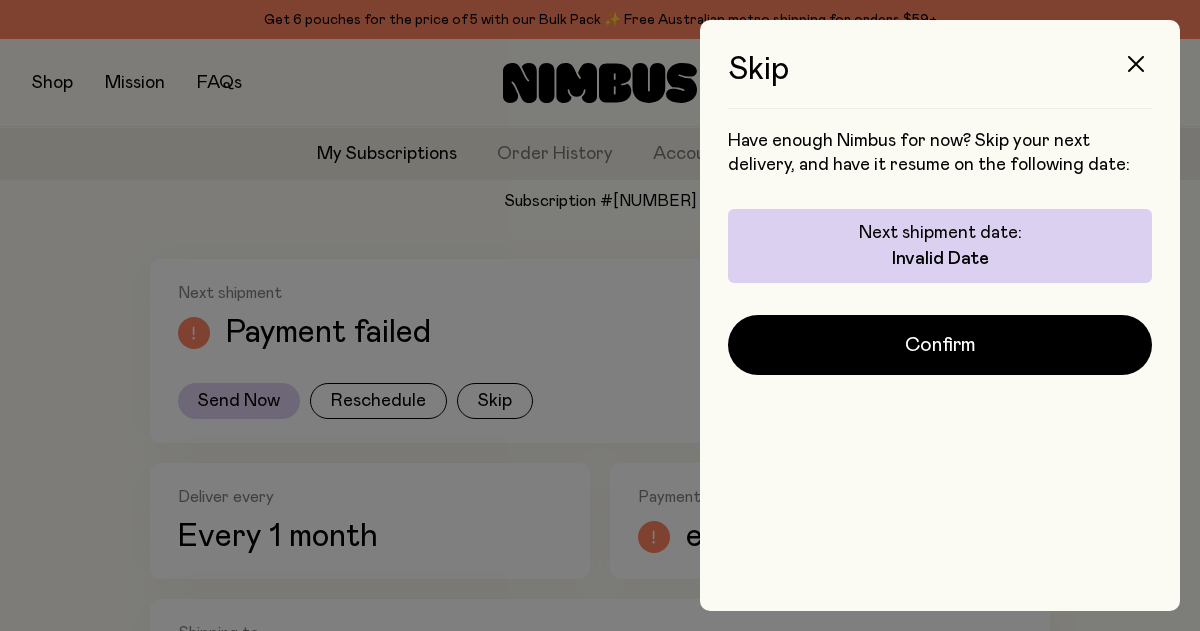 click on "Invalid Date" at bounding box center (940, 259) 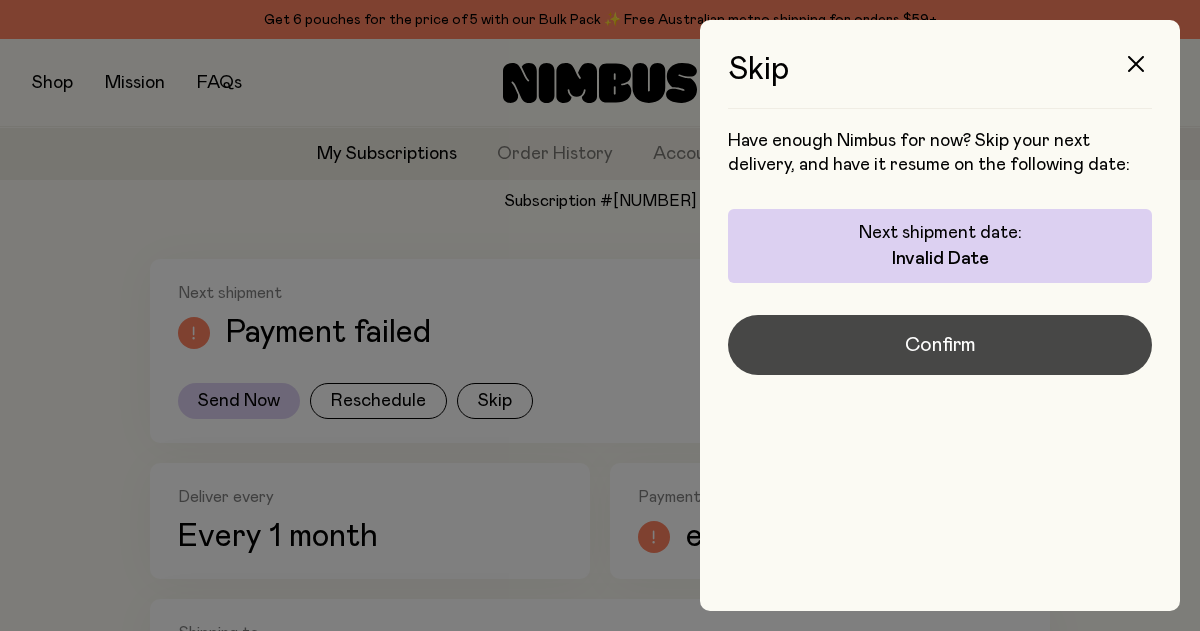 click on "Confirm" at bounding box center (940, 345) 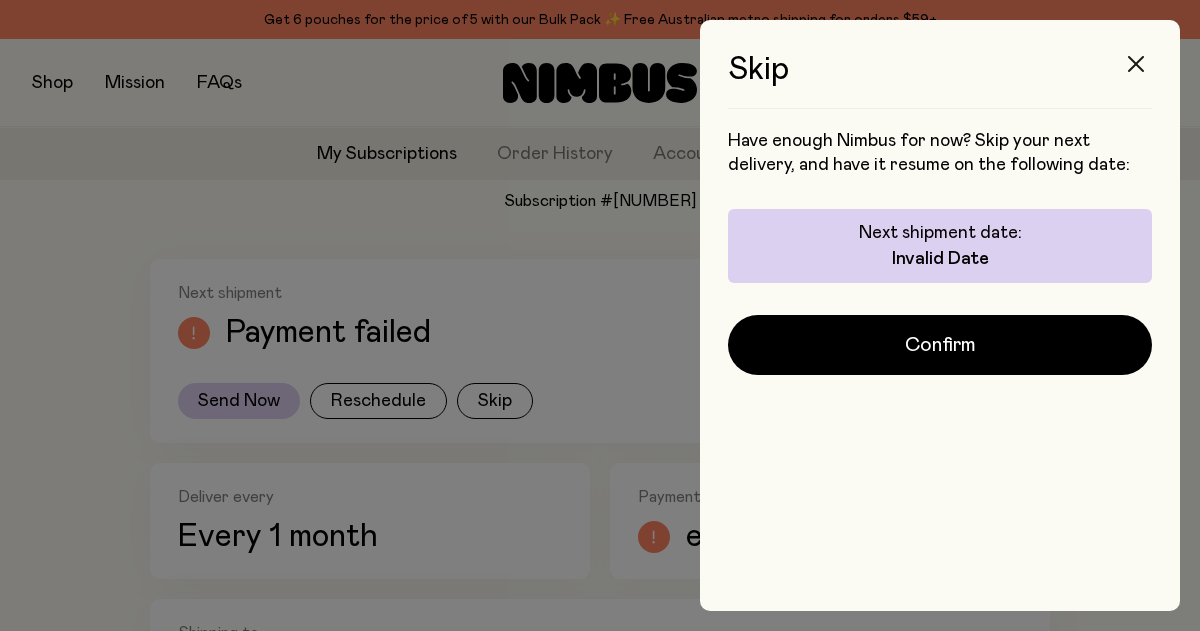 click 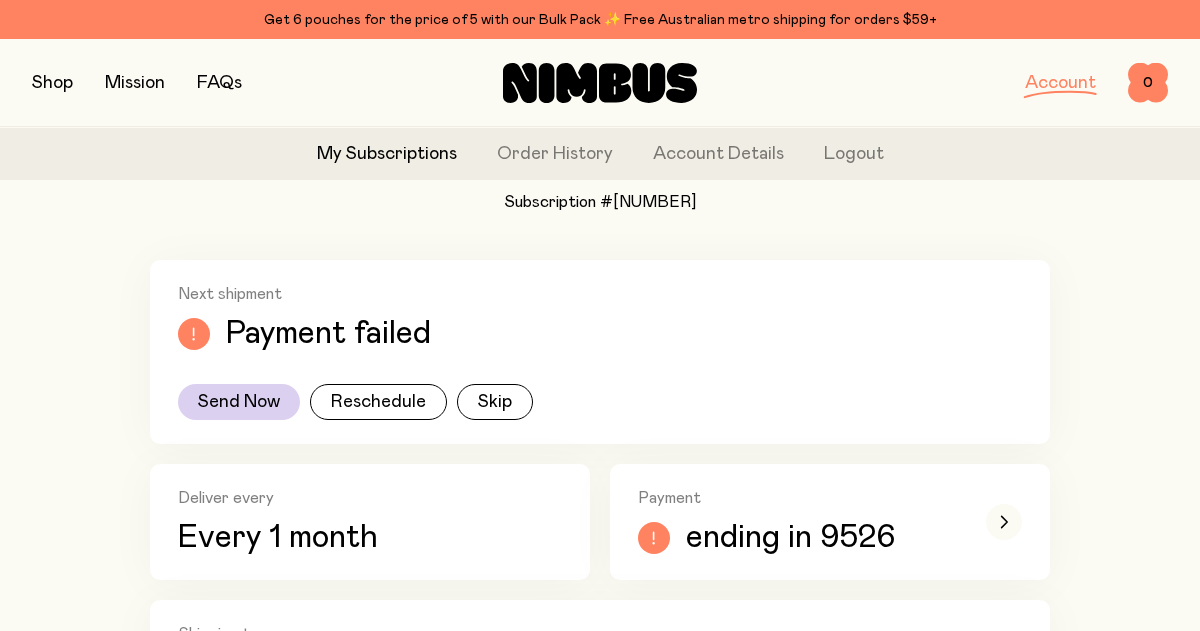 scroll, scrollTop: 357, scrollLeft: 0, axis: vertical 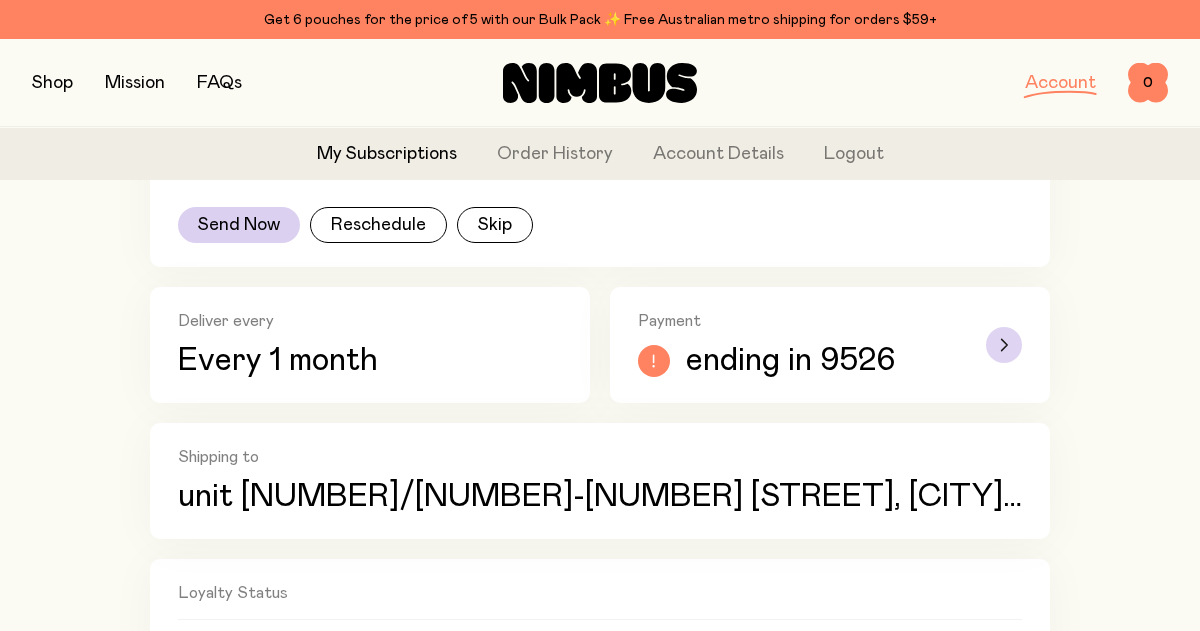 click at bounding box center [1004, 345] 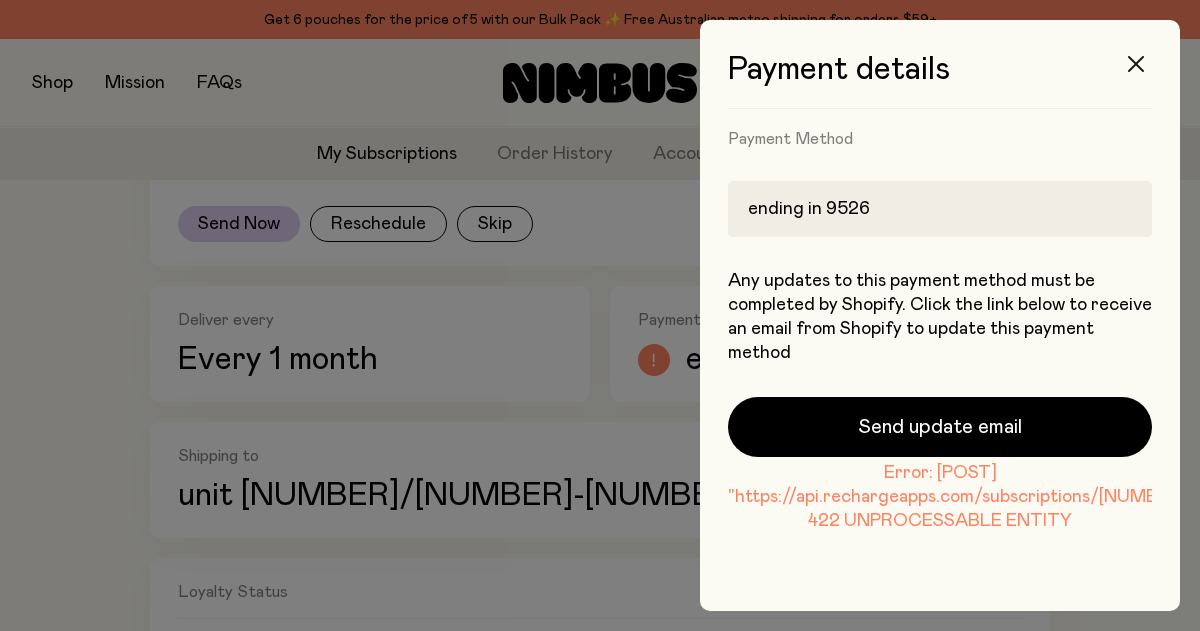 click 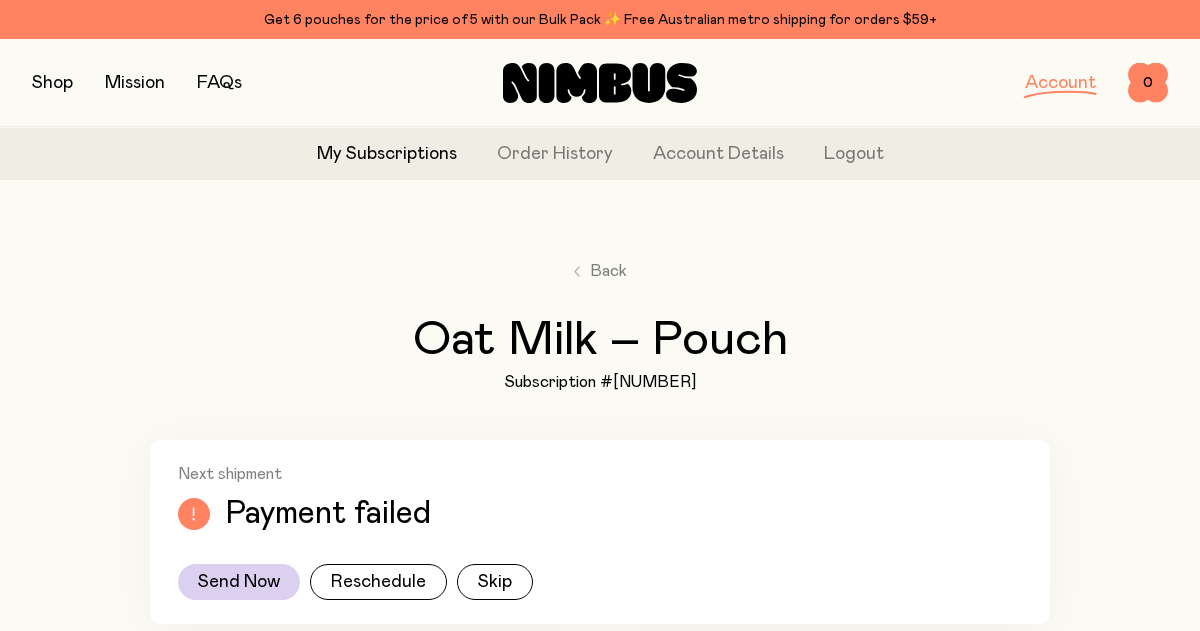 scroll, scrollTop: 357, scrollLeft: 0, axis: vertical 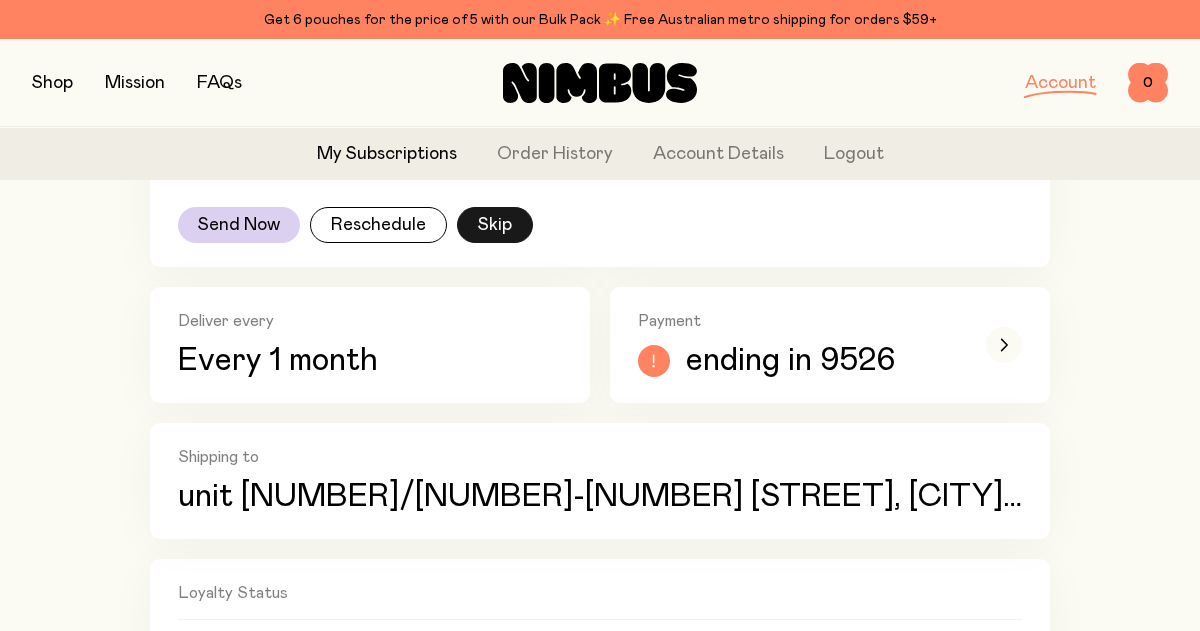 click on "Skip" at bounding box center [495, 225] 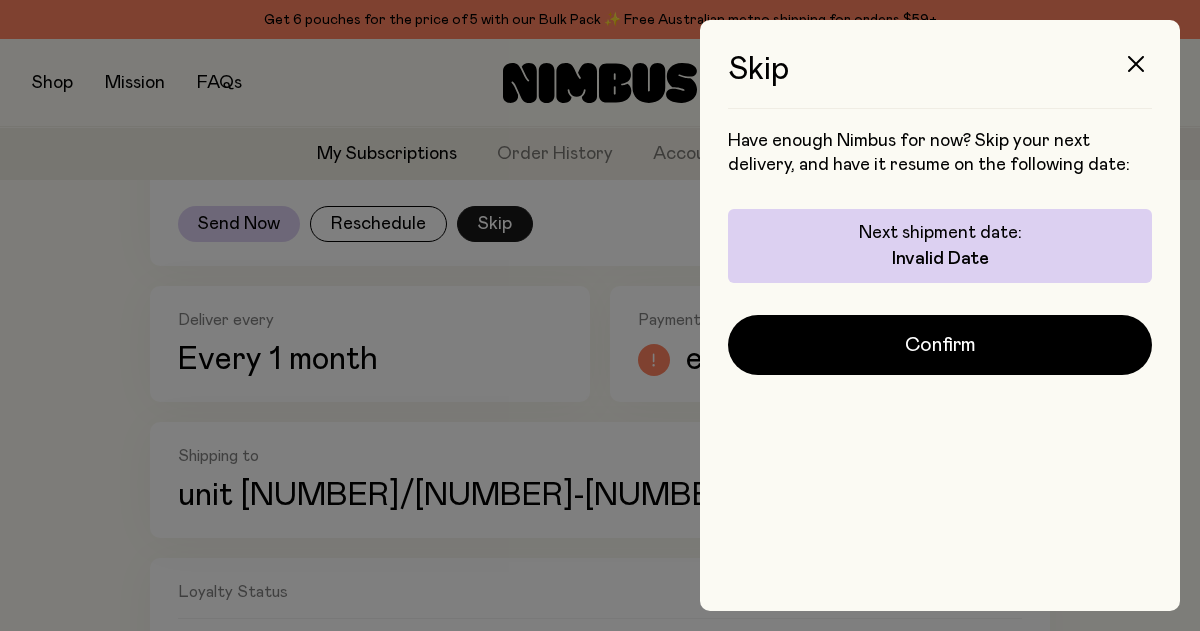 scroll, scrollTop: 0, scrollLeft: 0, axis: both 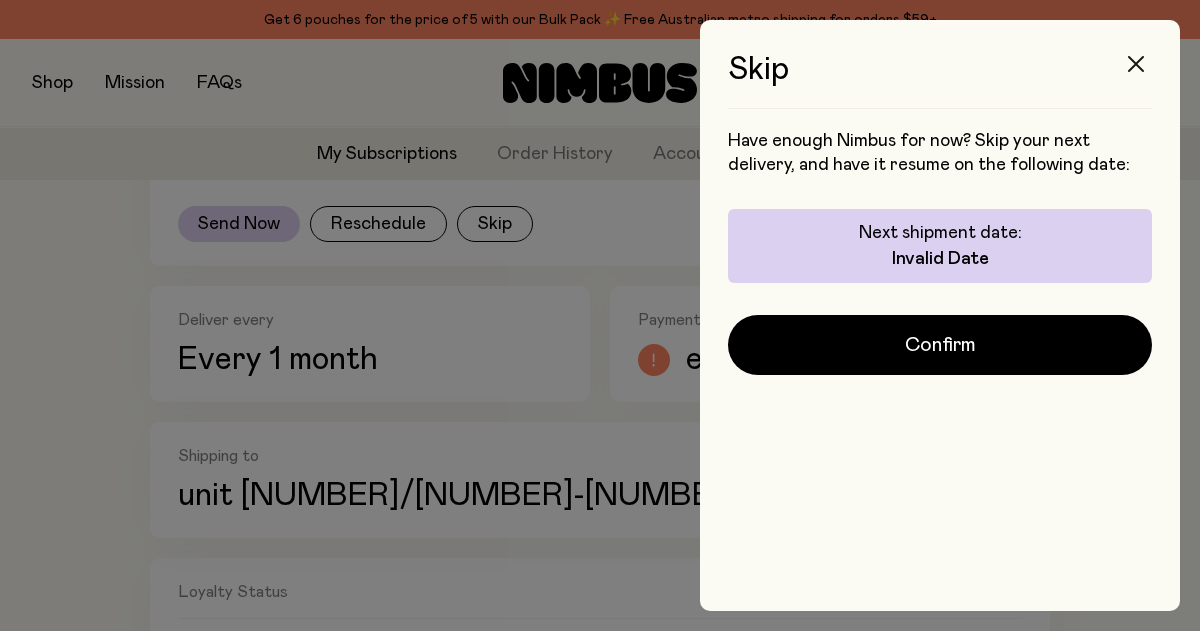 click 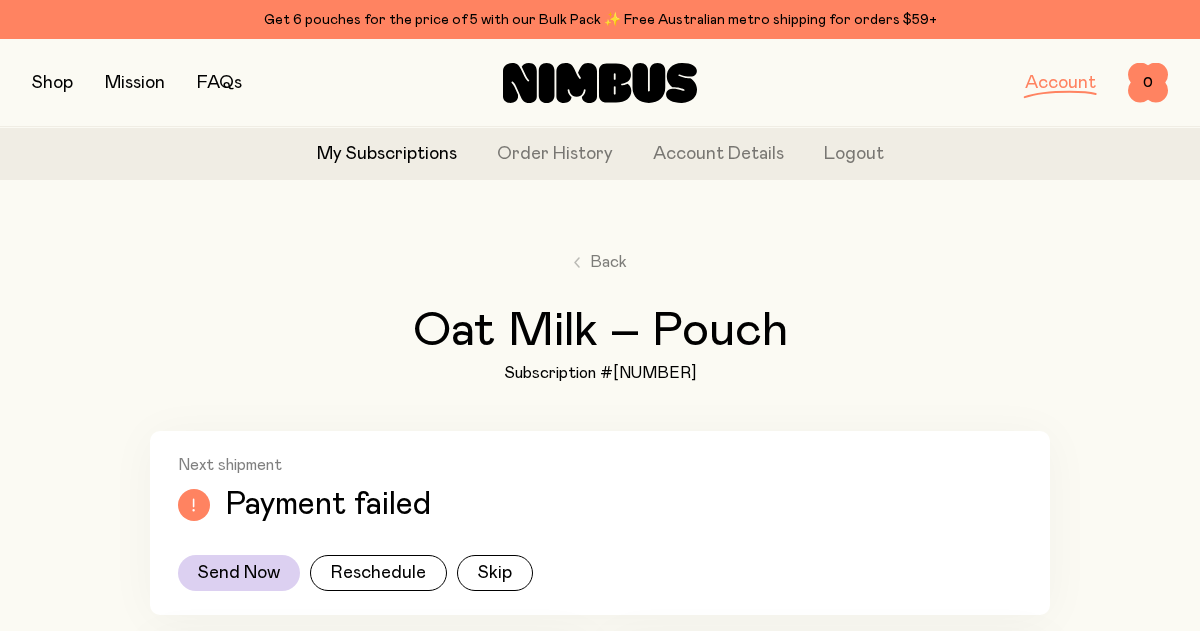scroll, scrollTop: 0, scrollLeft: 0, axis: both 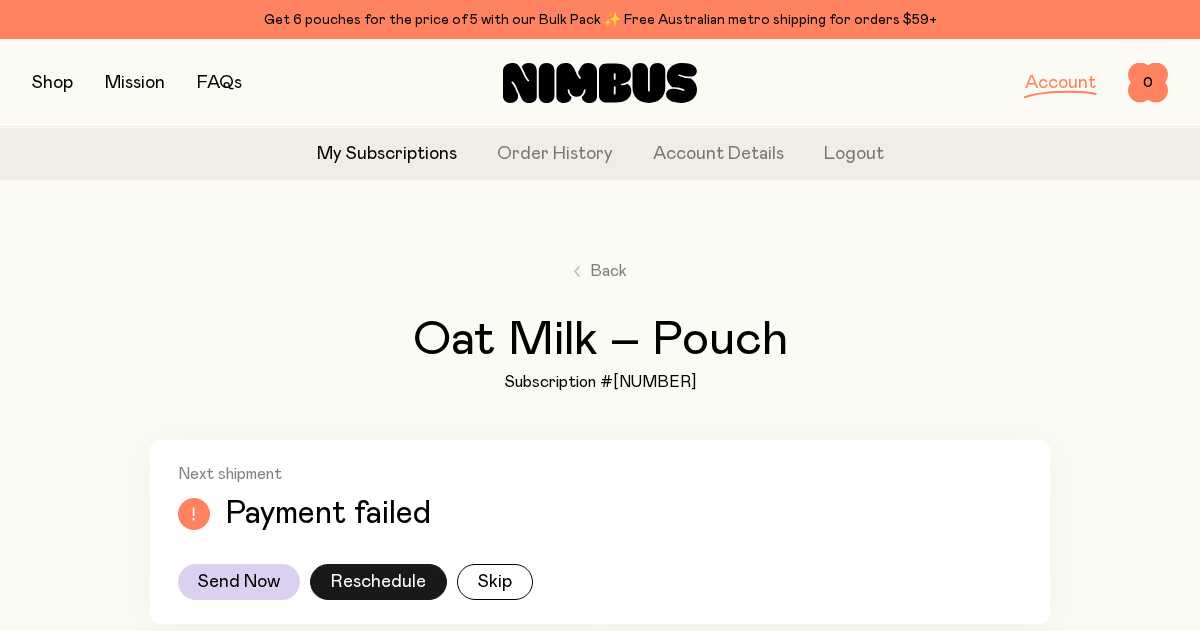 click on "Reschedule" at bounding box center (378, 582) 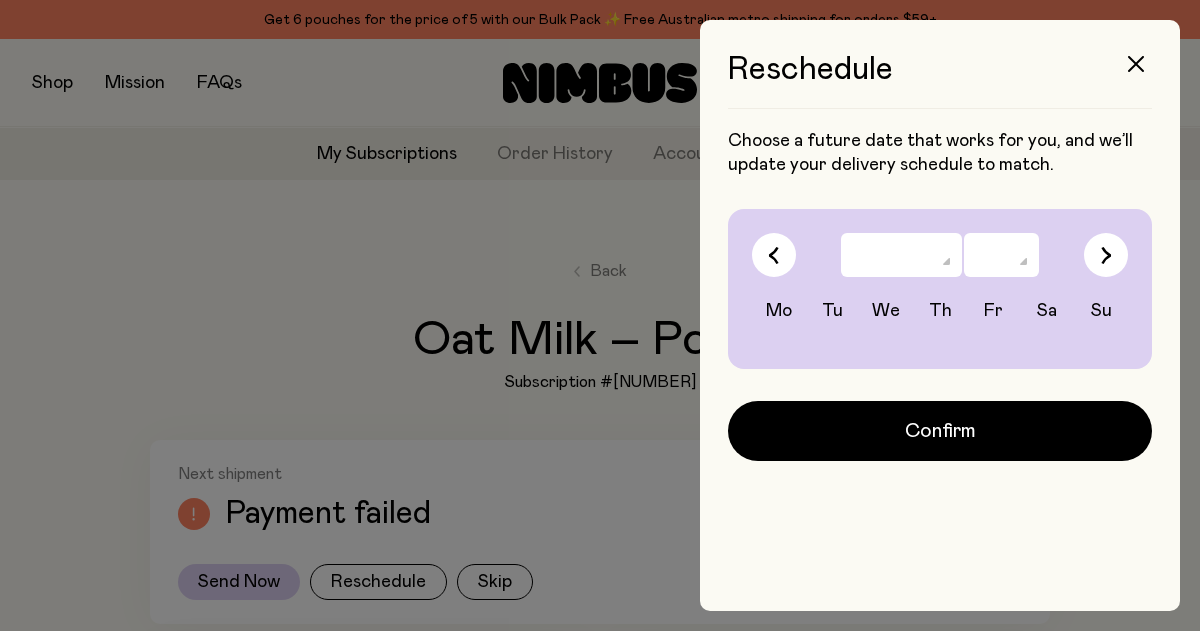 click on "******* ******** ***** ***** *** **** **** ****** ********* ******* ******** ********" at bounding box center [901, 255] 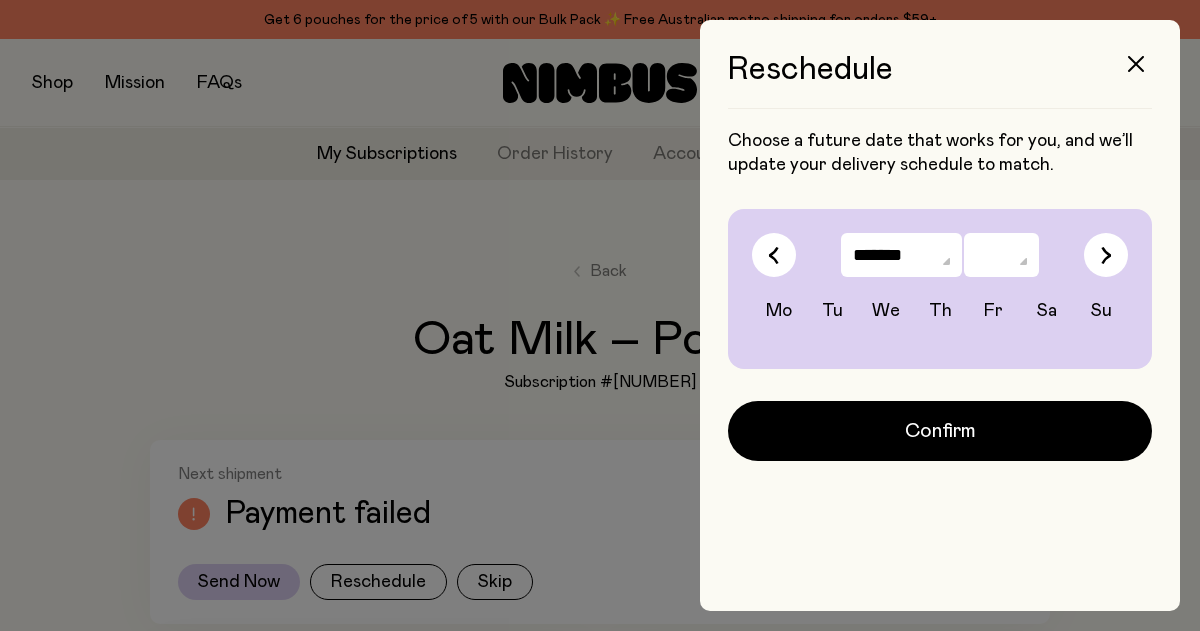 click on "******* ******** ***** ***** *** **** **** ****** ********* ******* ******** ********" at bounding box center [901, 255] 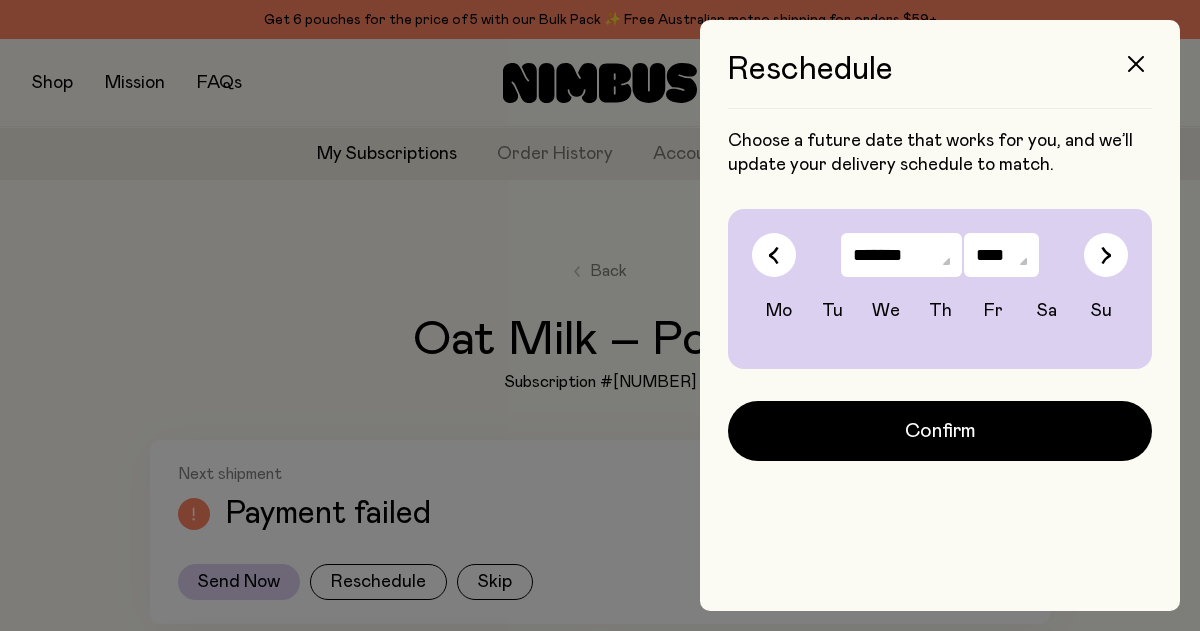 click on "**** ****" at bounding box center [1001, 255] 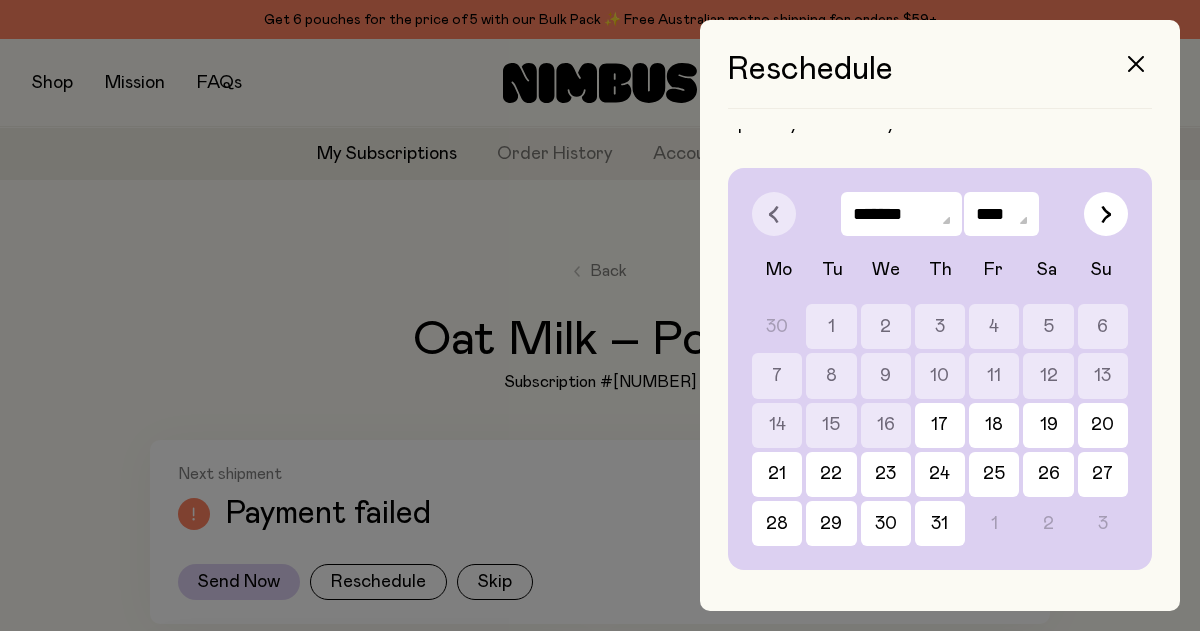 scroll, scrollTop: 43, scrollLeft: 0, axis: vertical 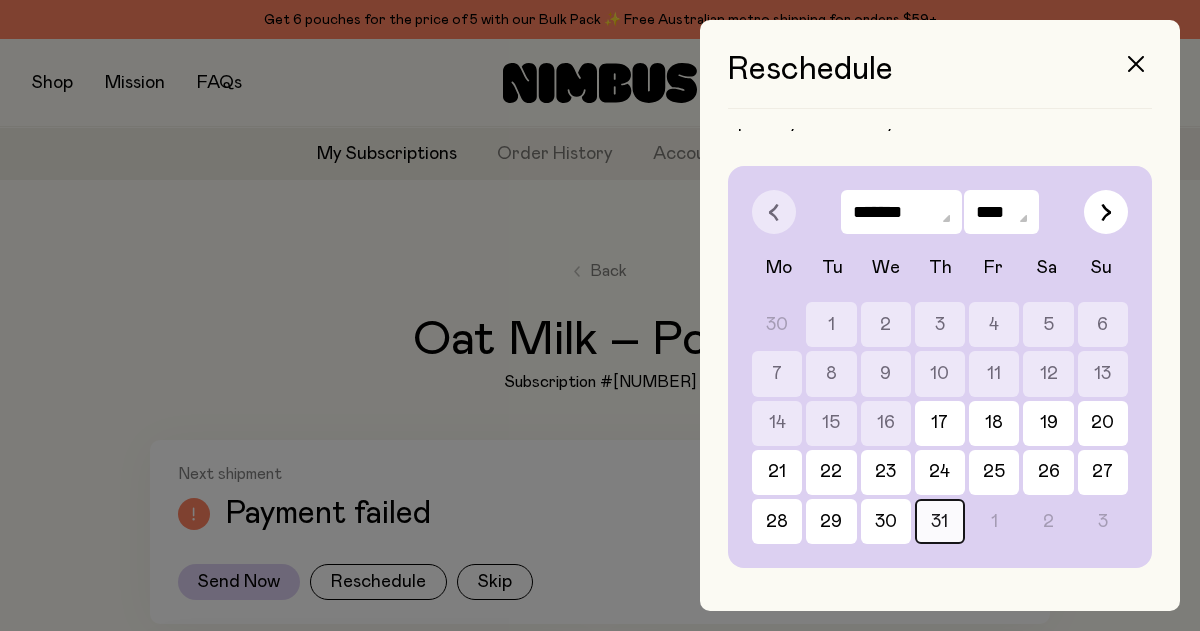 click on "31" 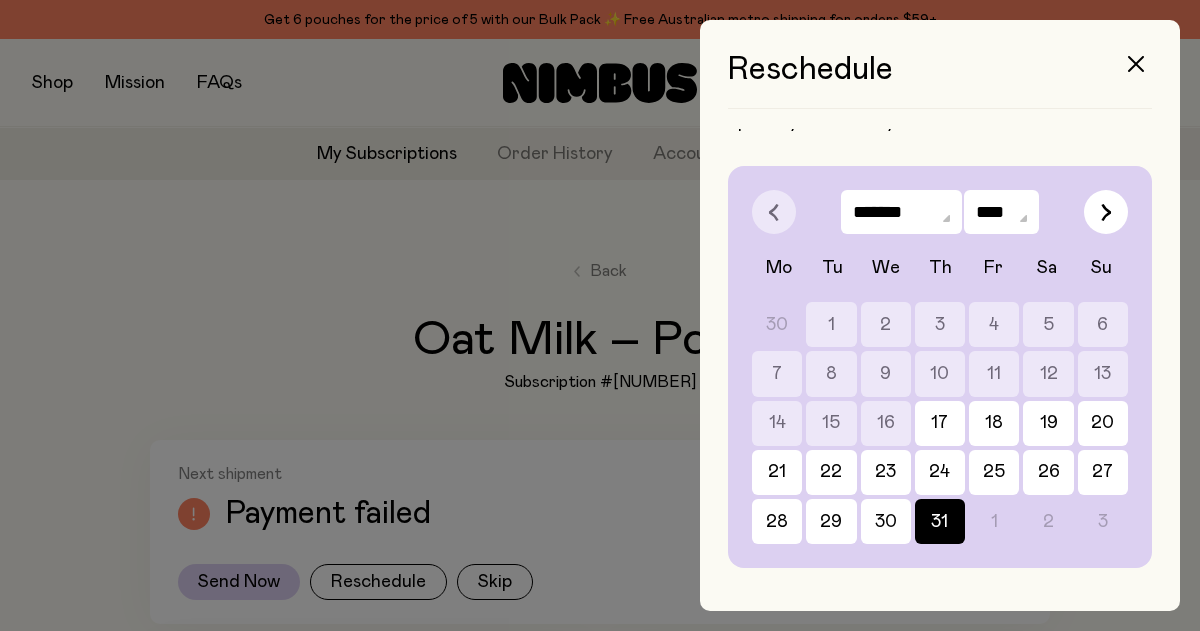 scroll, scrollTop: 123, scrollLeft: 0, axis: vertical 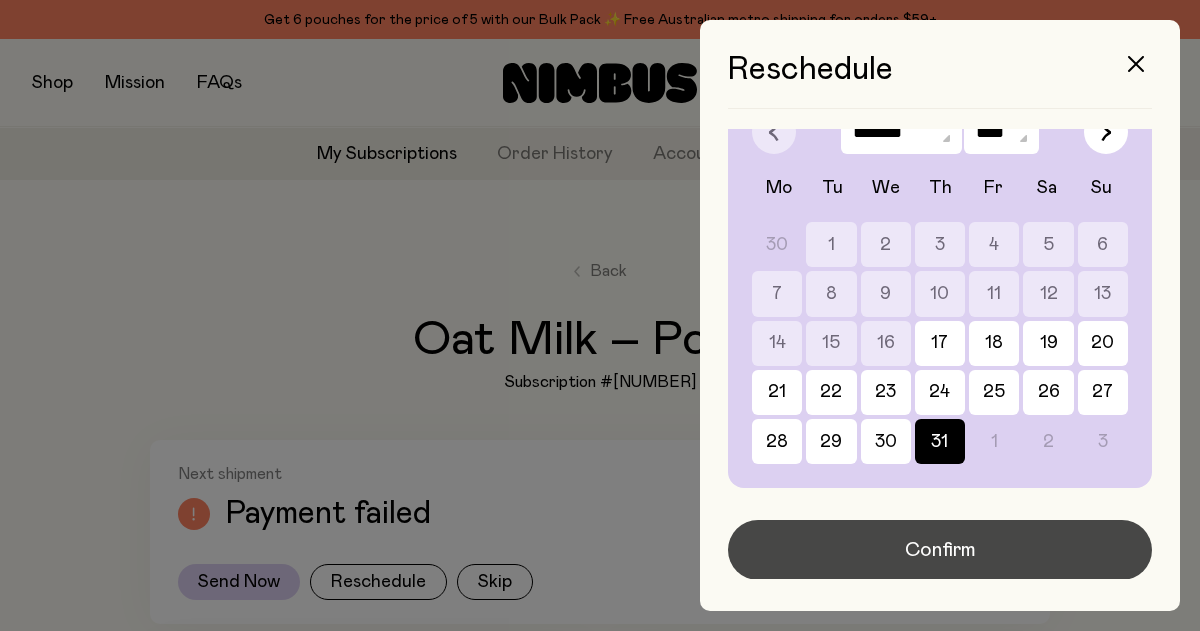 click on "Confirm" at bounding box center [940, 550] 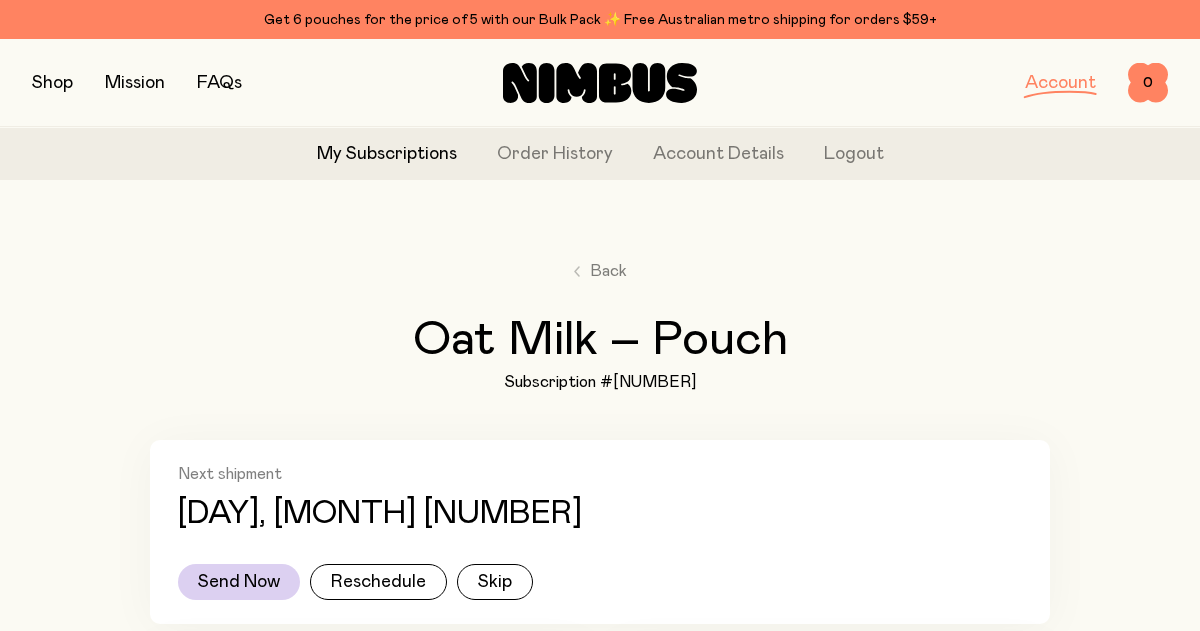 scroll, scrollTop: 98, scrollLeft: 0, axis: vertical 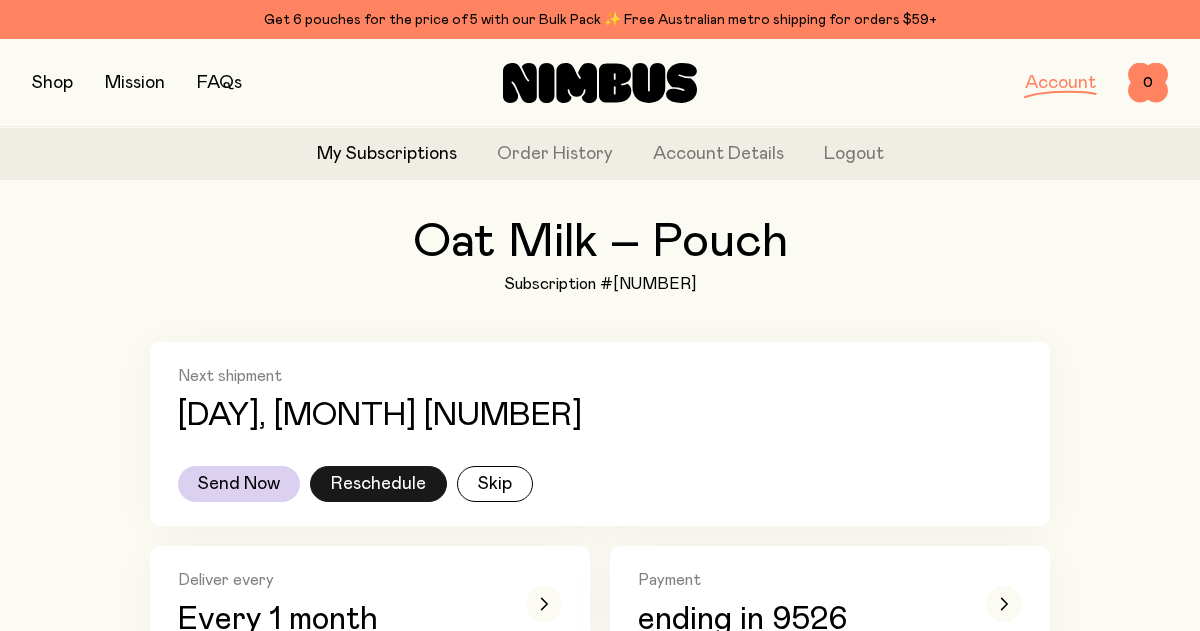 click on "Reschedule" at bounding box center [378, 484] 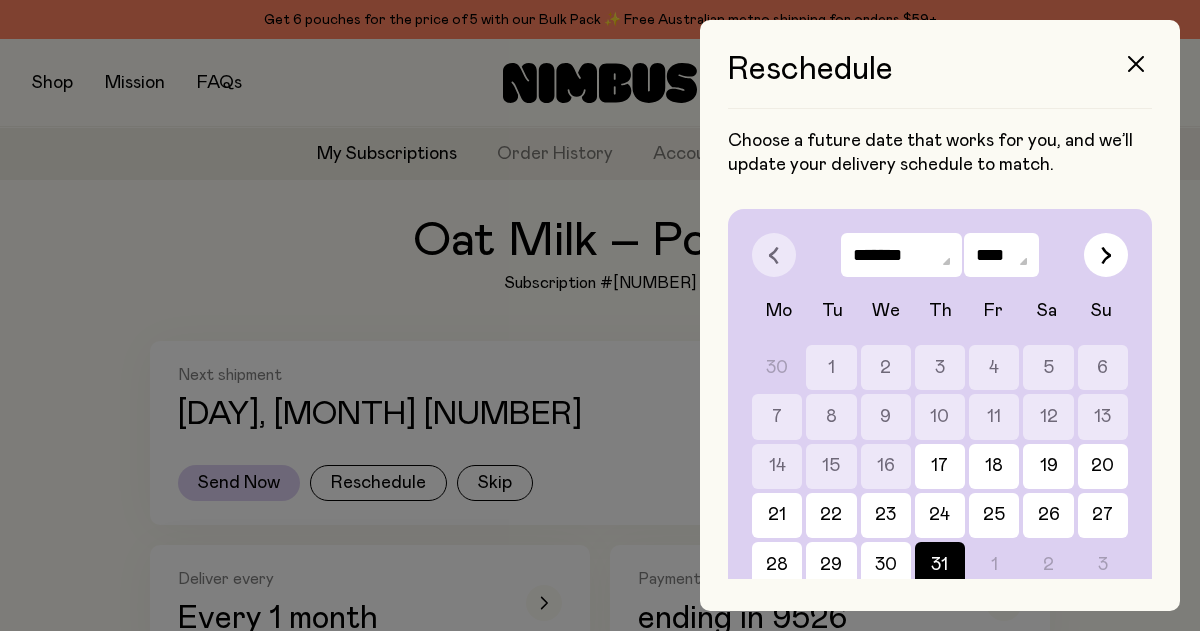 click 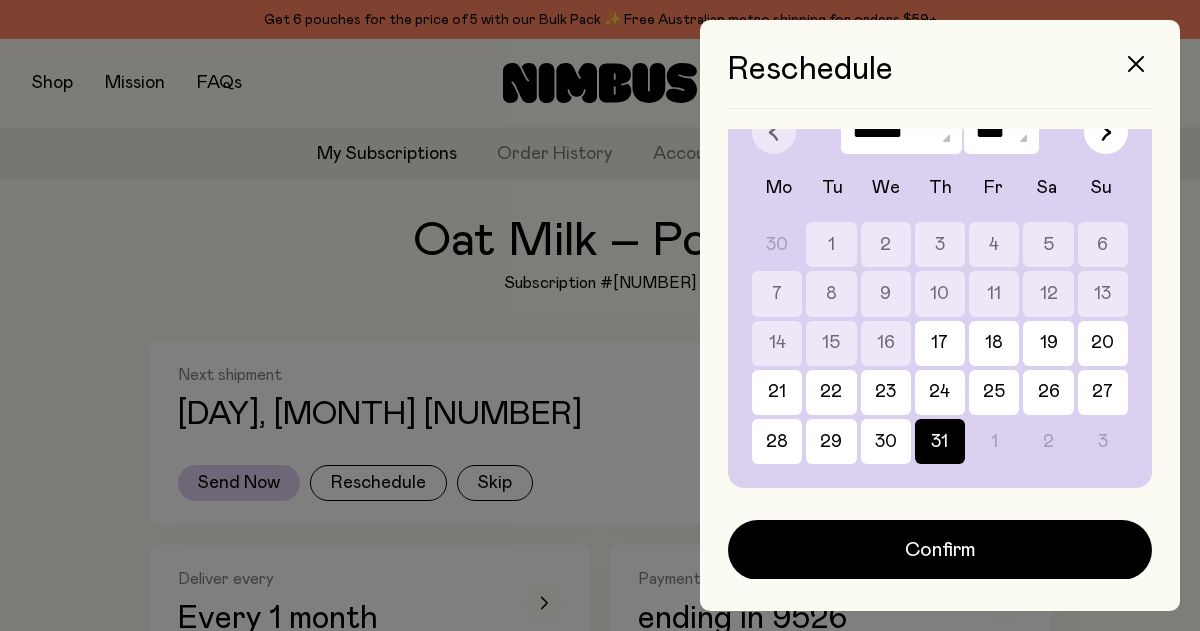 scroll, scrollTop: 0, scrollLeft: 0, axis: both 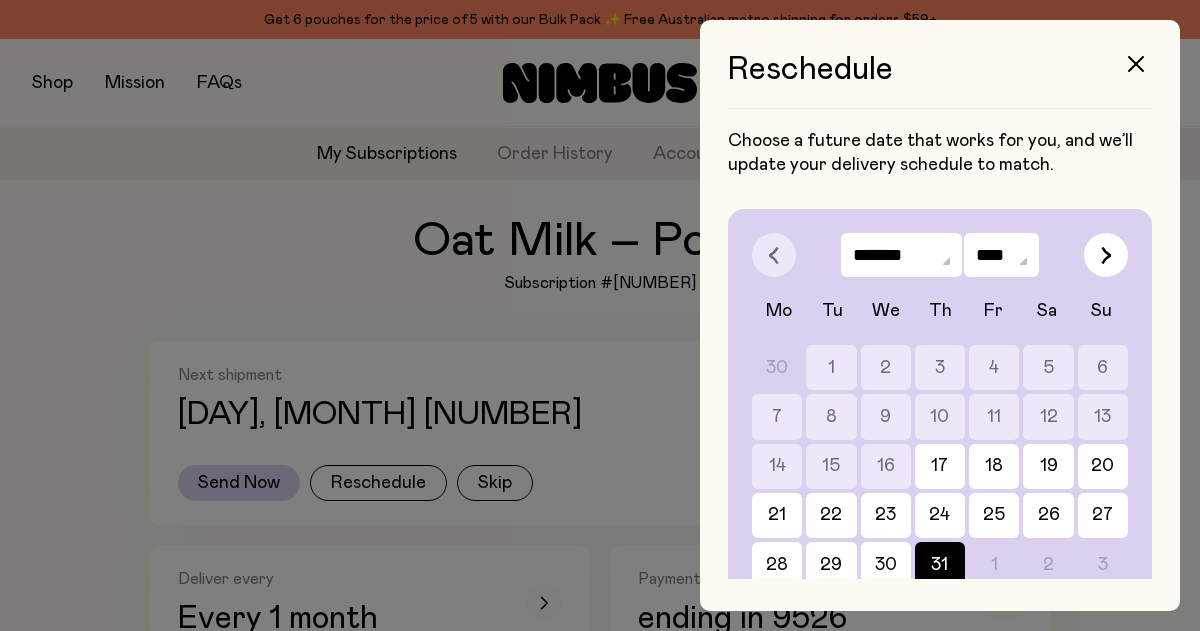 click on "******* ******** ***** ***** *** **** **** ****** ********* ******* ******** ********" at bounding box center [901, 255] 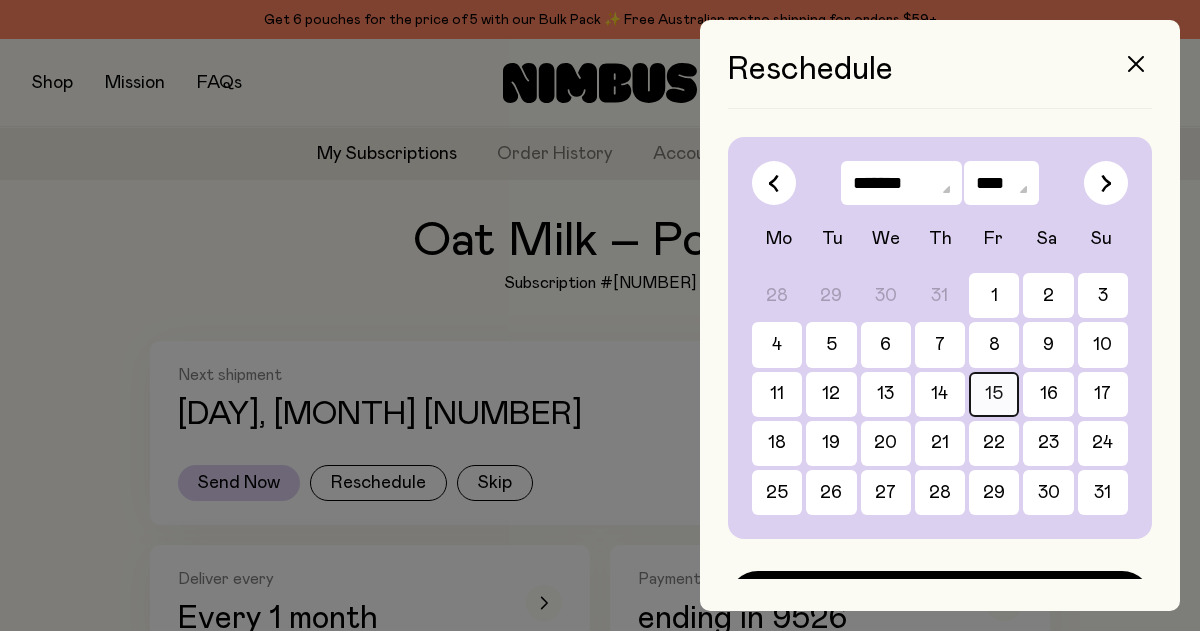 scroll, scrollTop: 74, scrollLeft: 0, axis: vertical 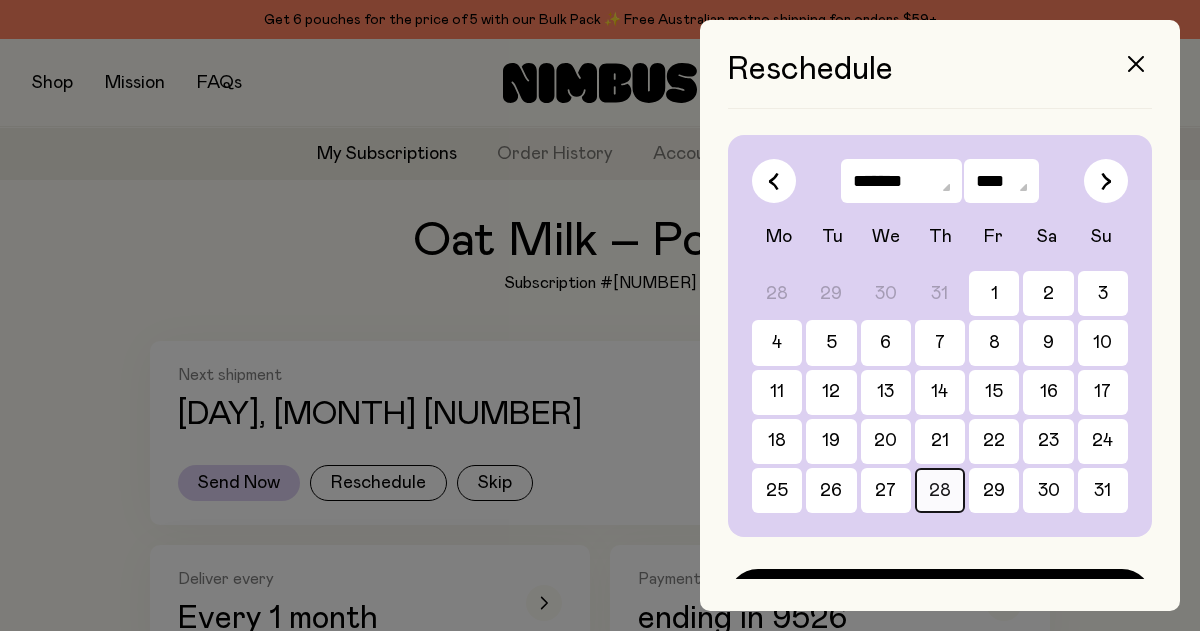 click on "28" 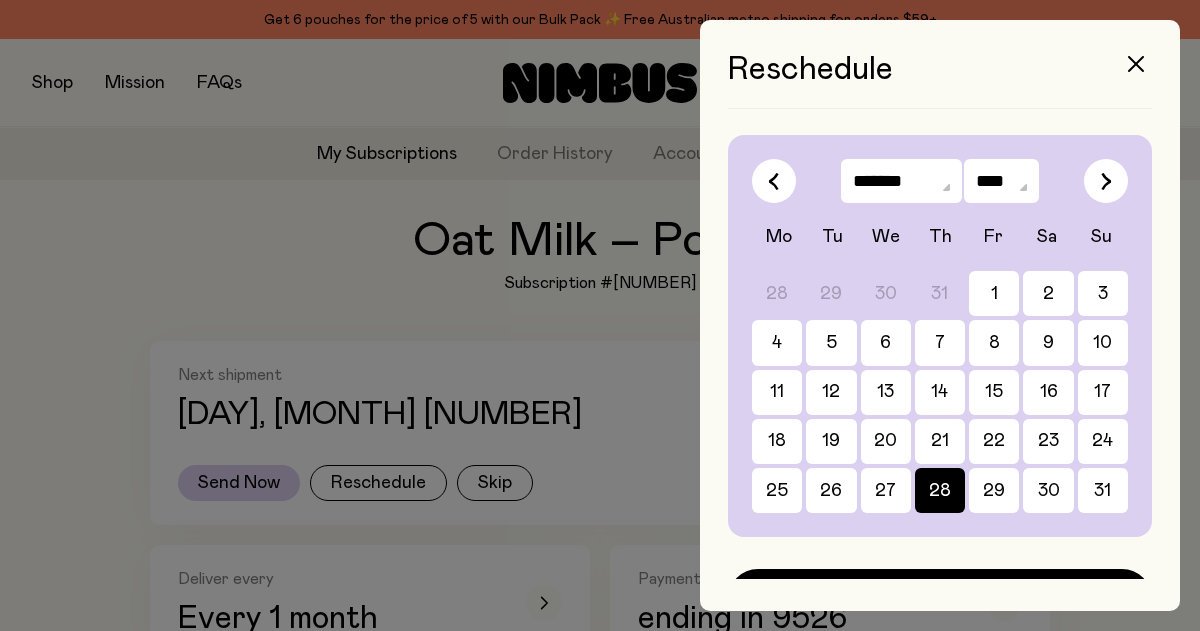 scroll, scrollTop: 123, scrollLeft: 0, axis: vertical 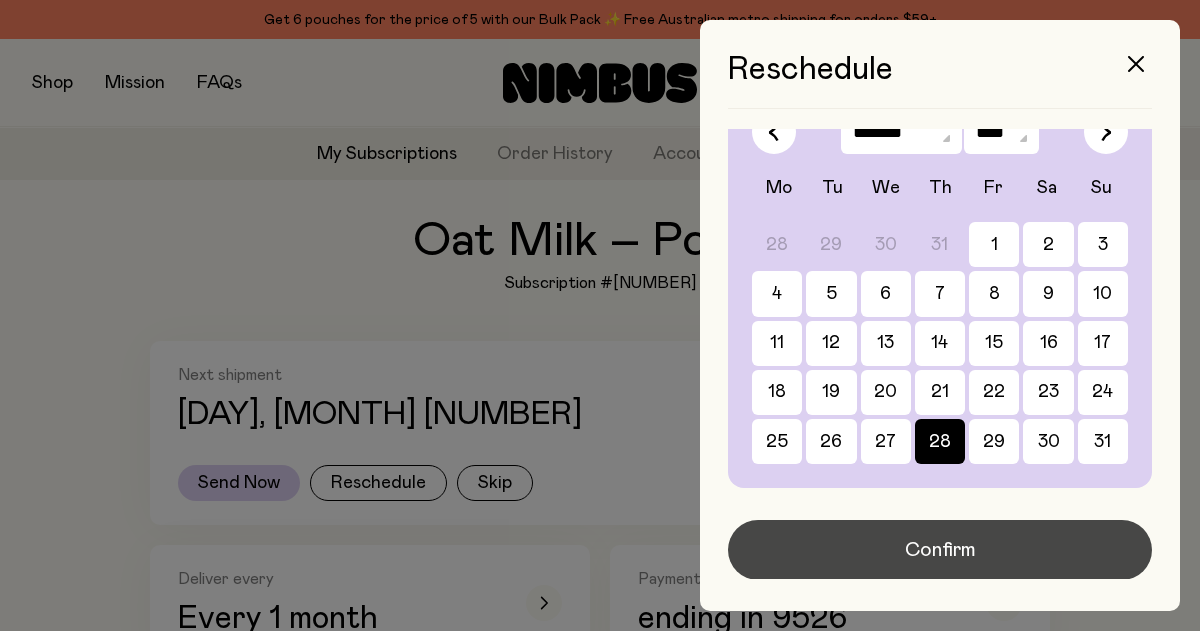 click on "Confirm" at bounding box center [940, 550] 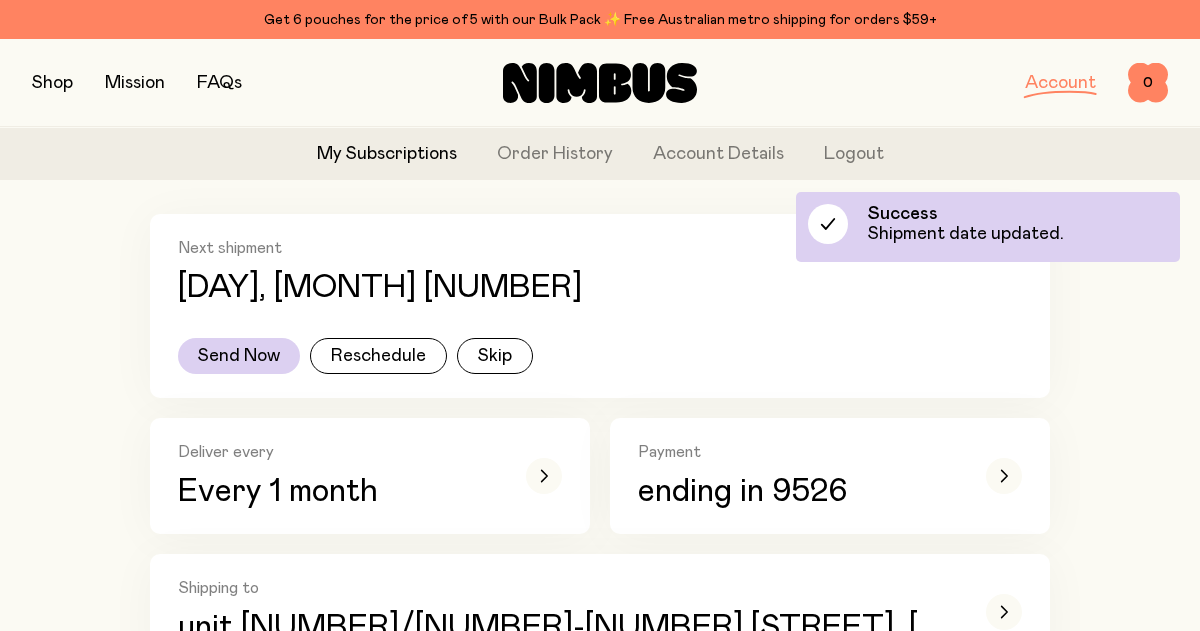 scroll, scrollTop: 275, scrollLeft: 0, axis: vertical 